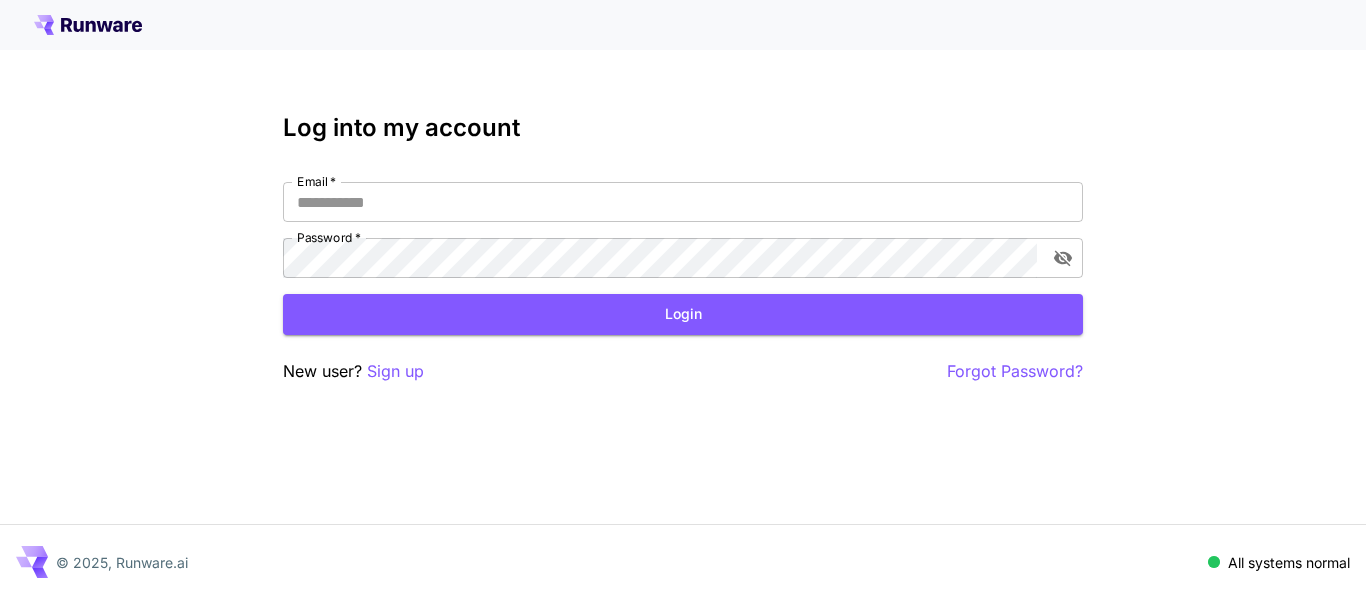 scroll, scrollTop: 0, scrollLeft: 0, axis: both 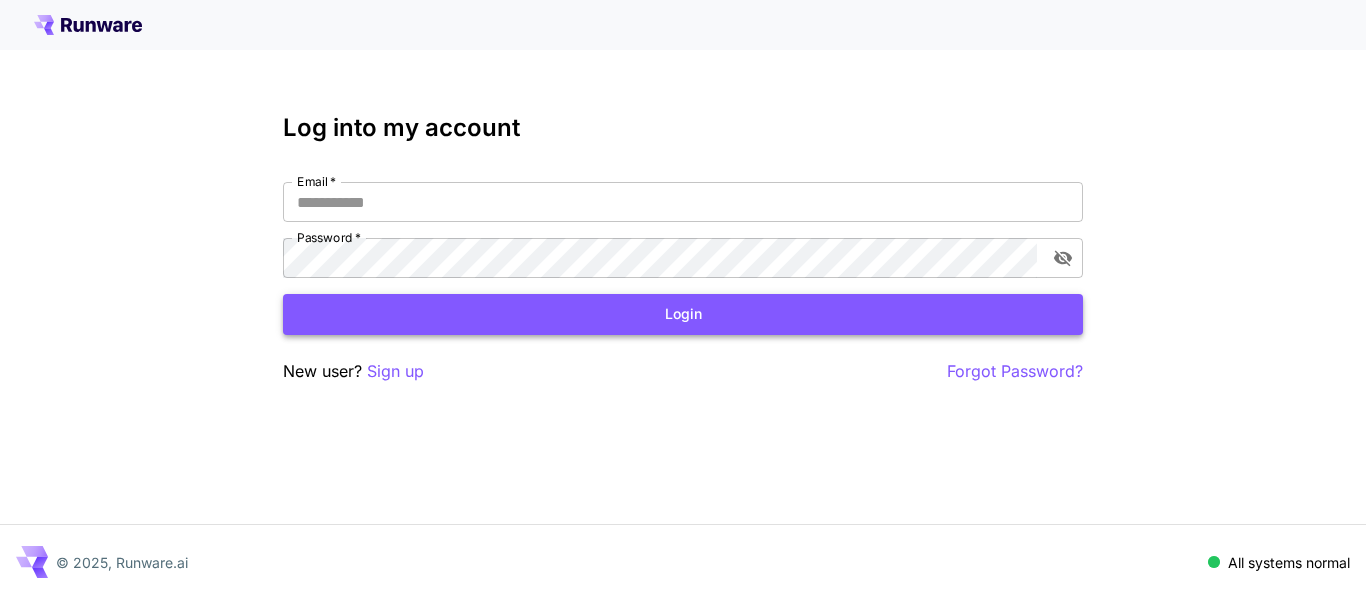 type on "**********" 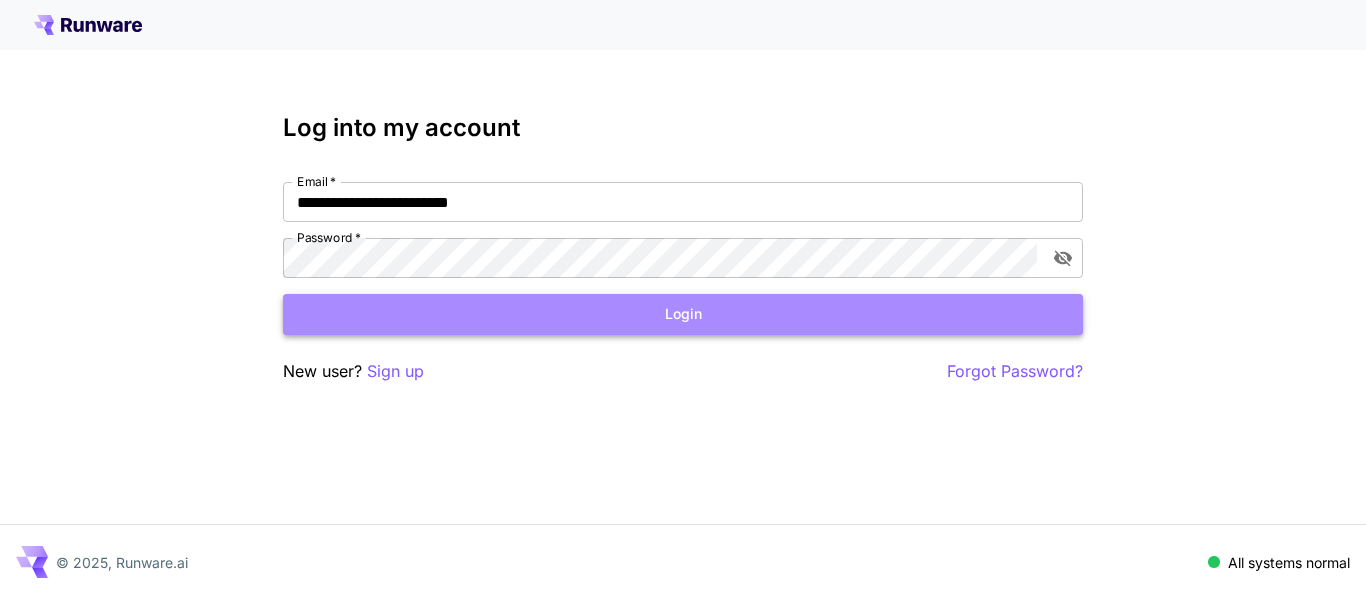 click on "Login" at bounding box center (683, 314) 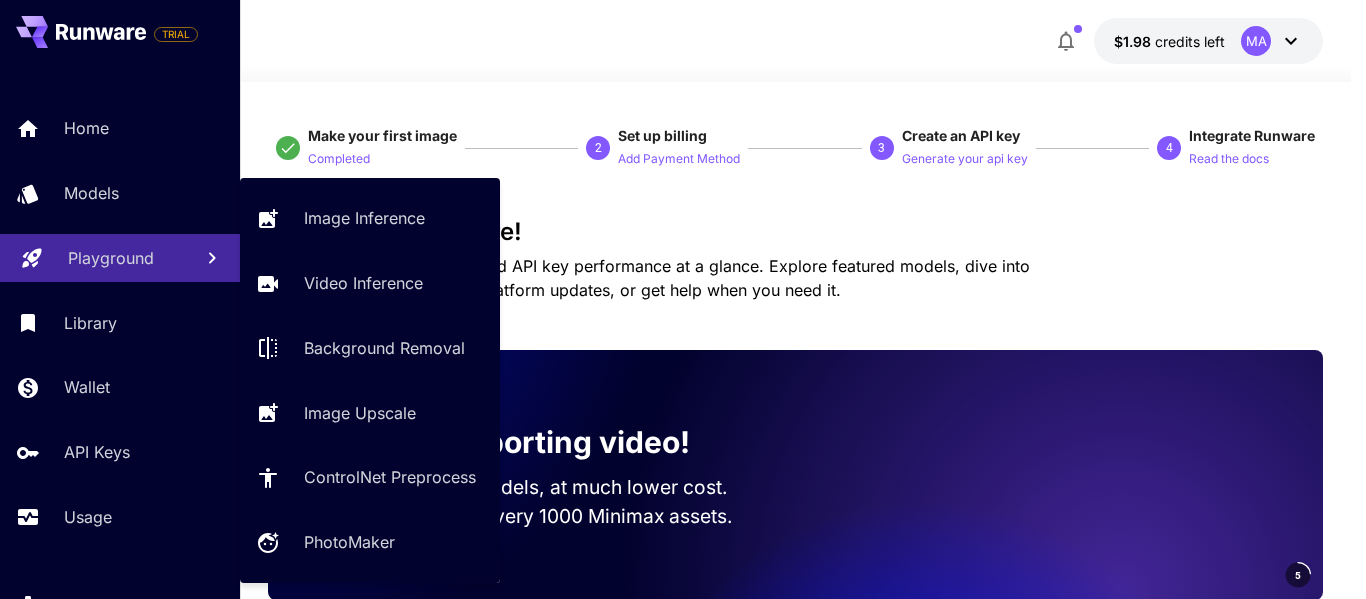 click on "Playground" at bounding box center (120, 258) 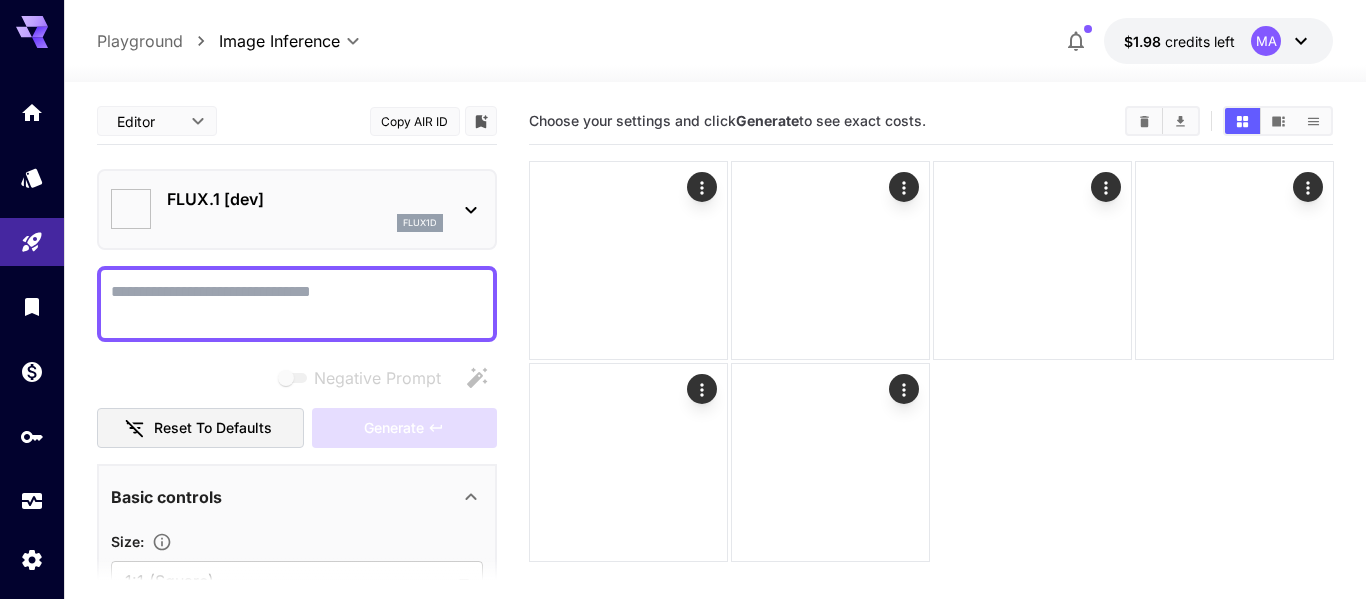 type on "**********" 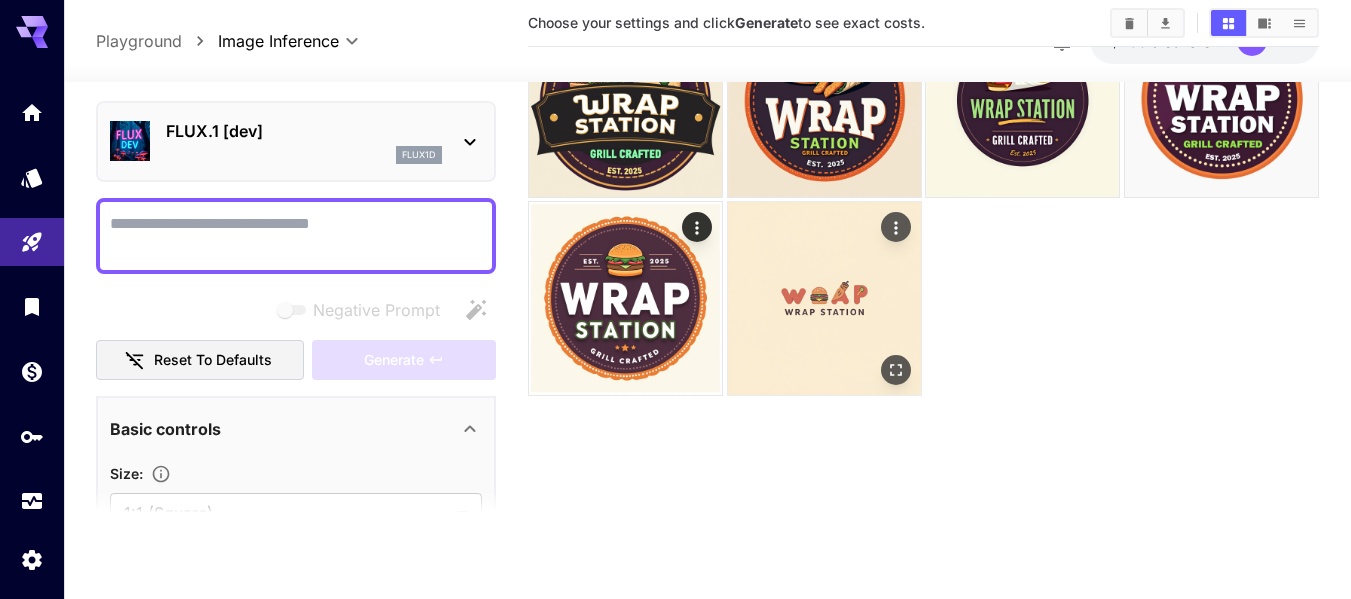 scroll, scrollTop: 0, scrollLeft: 0, axis: both 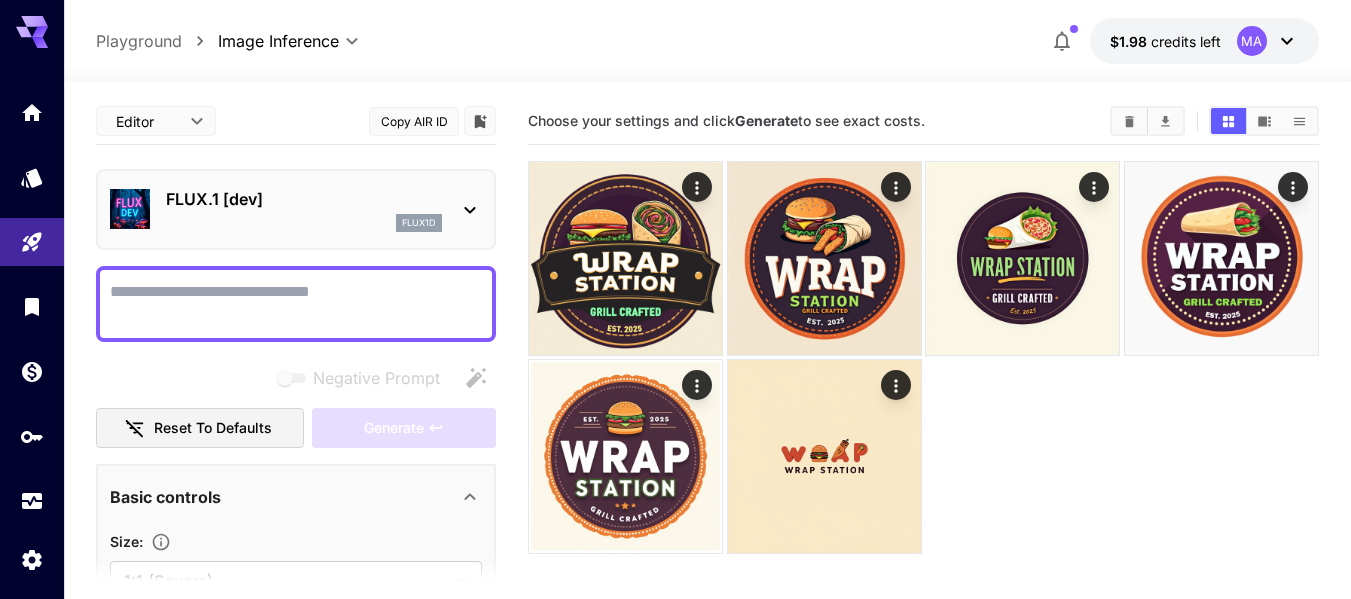 paste on "**********" 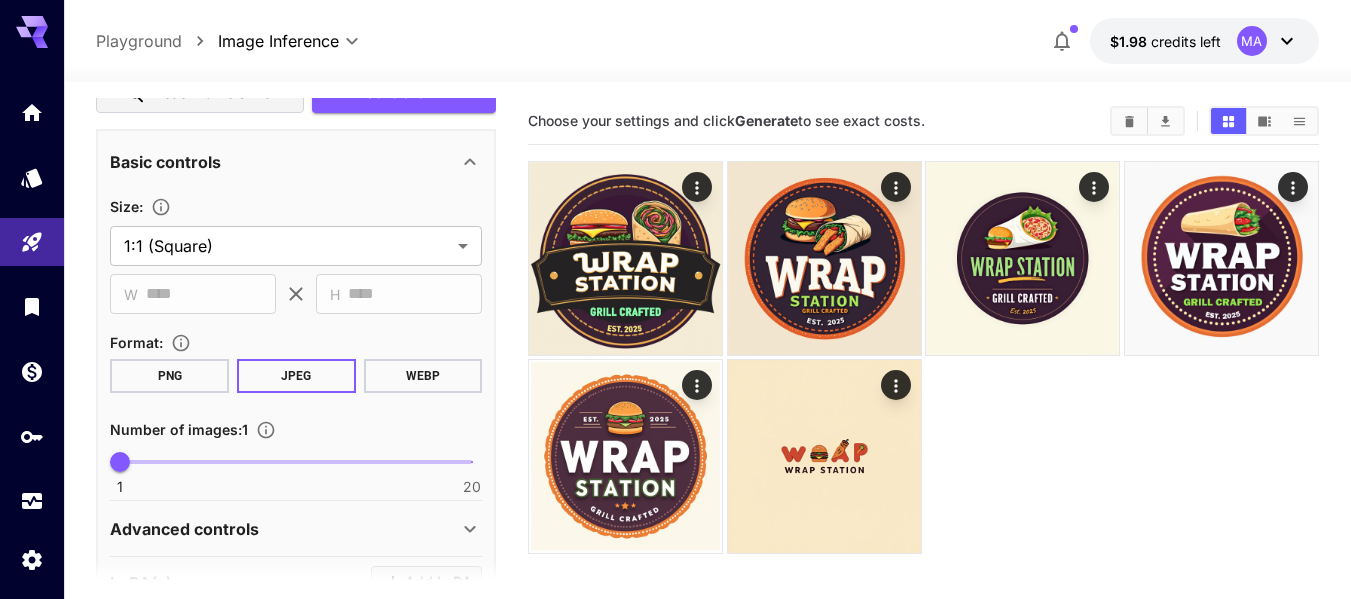 scroll, scrollTop: 598, scrollLeft: 0, axis: vertical 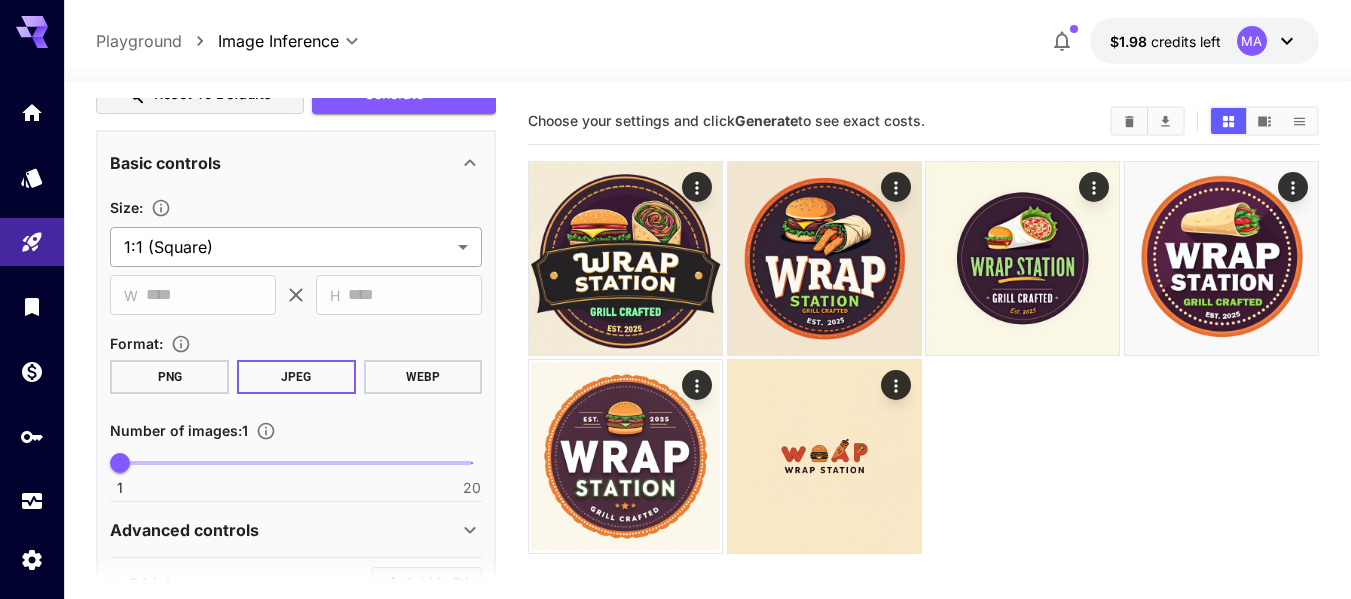type on "**********" 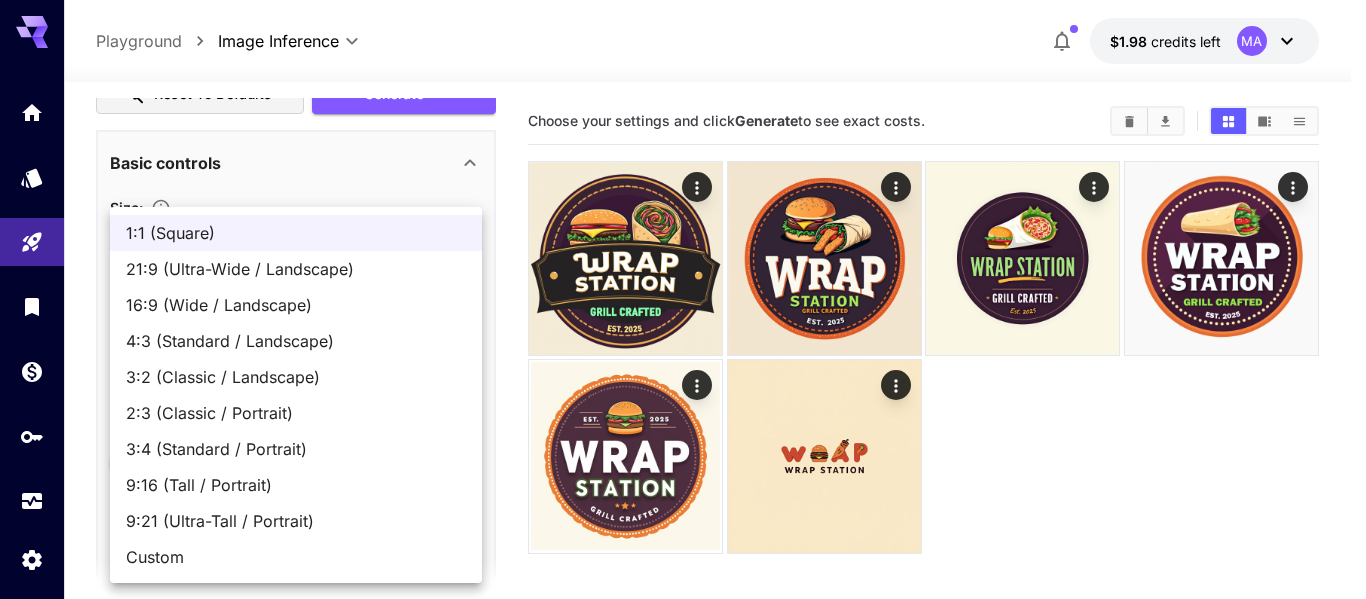 click on "**********" at bounding box center (683, 378) 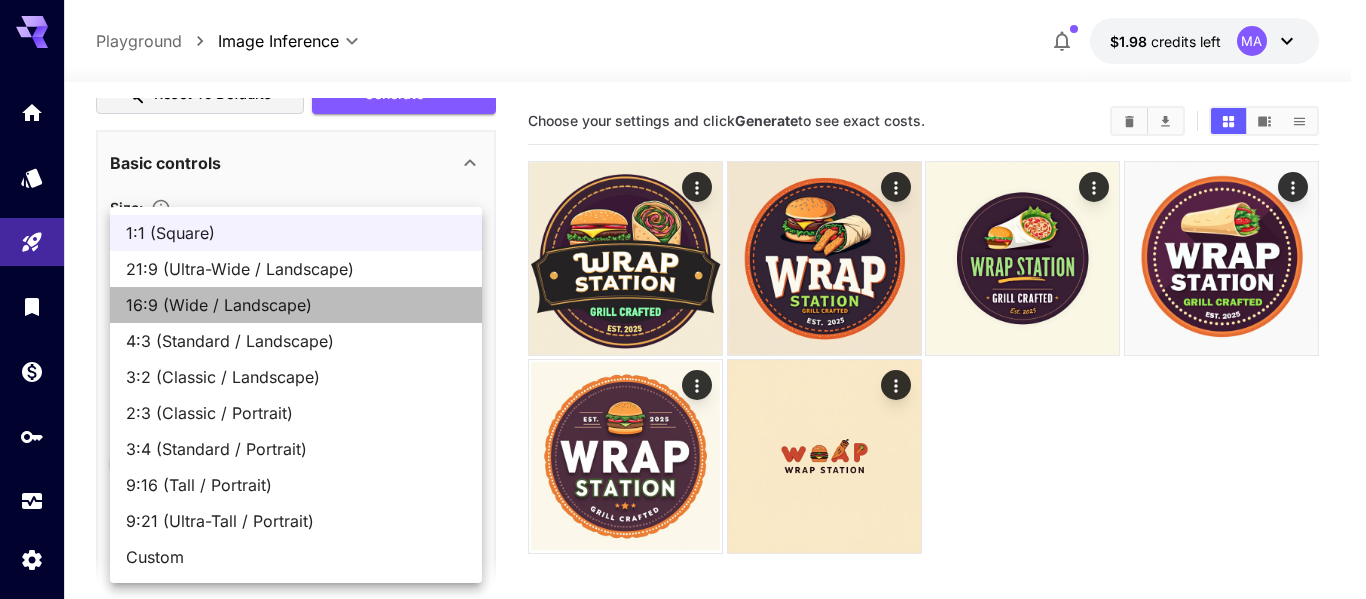 click on "16:9 (Wide / Landscape)" at bounding box center [296, 305] 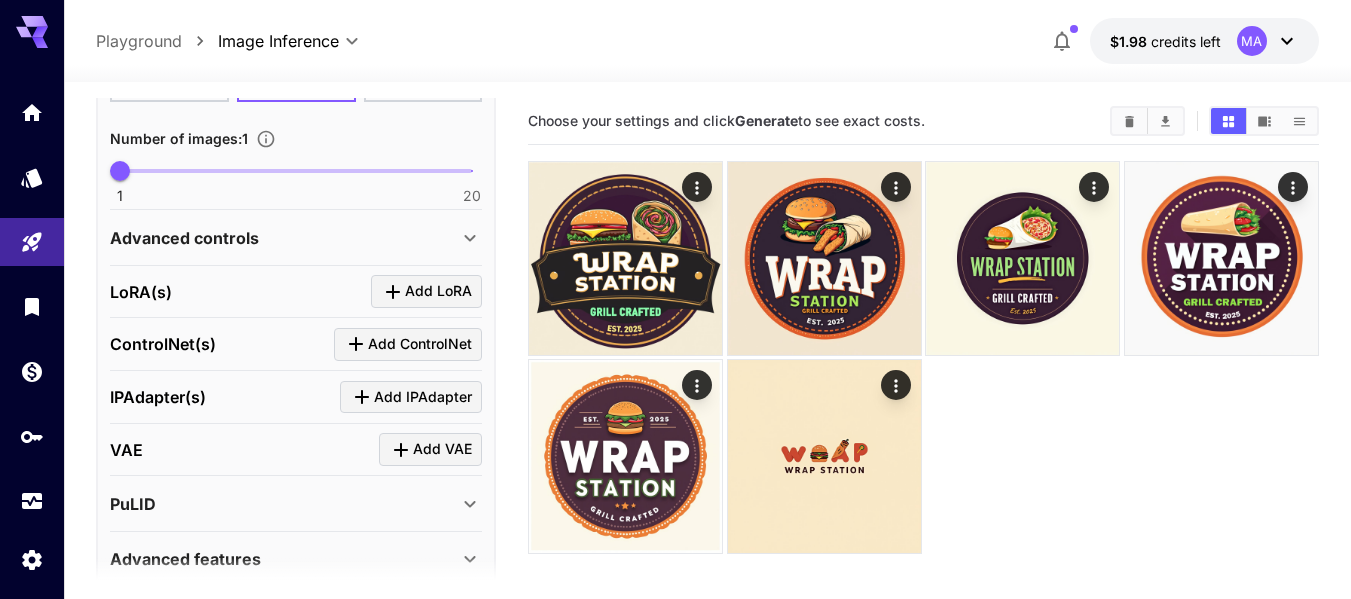 scroll, scrollTop: 977, scrollLeft: 0, axis: vertical 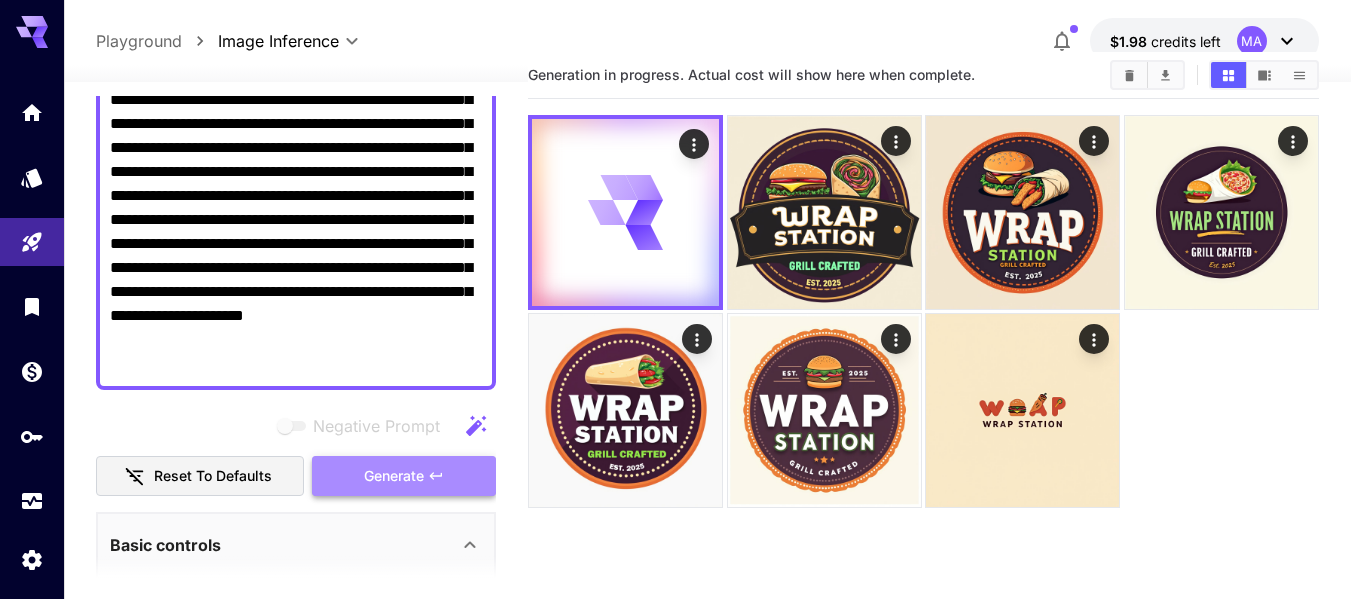 click on "Generate" at bounding box center [394, 476] 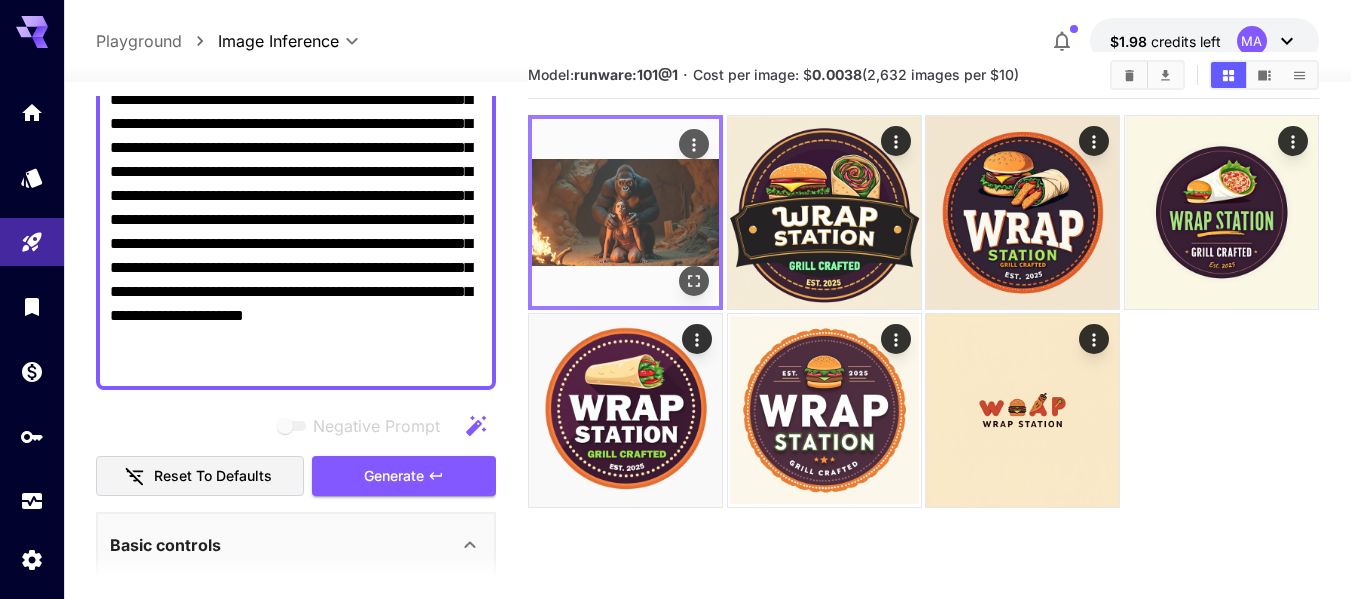 click at bounding box center (625, 212) 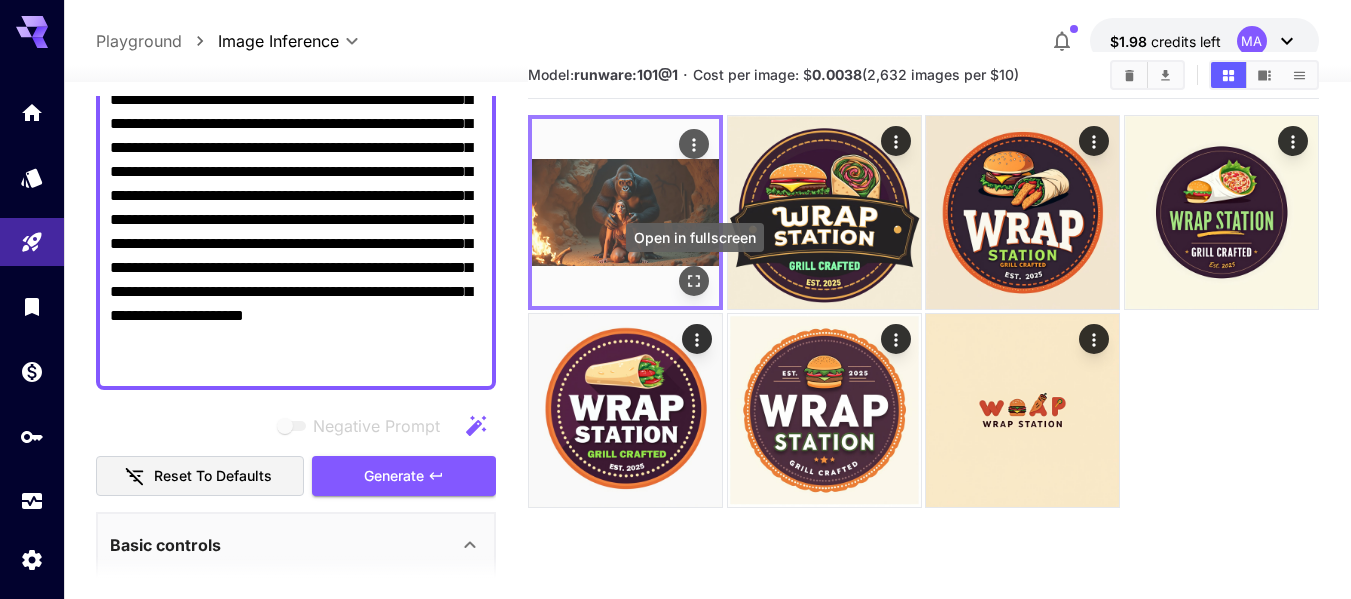 click 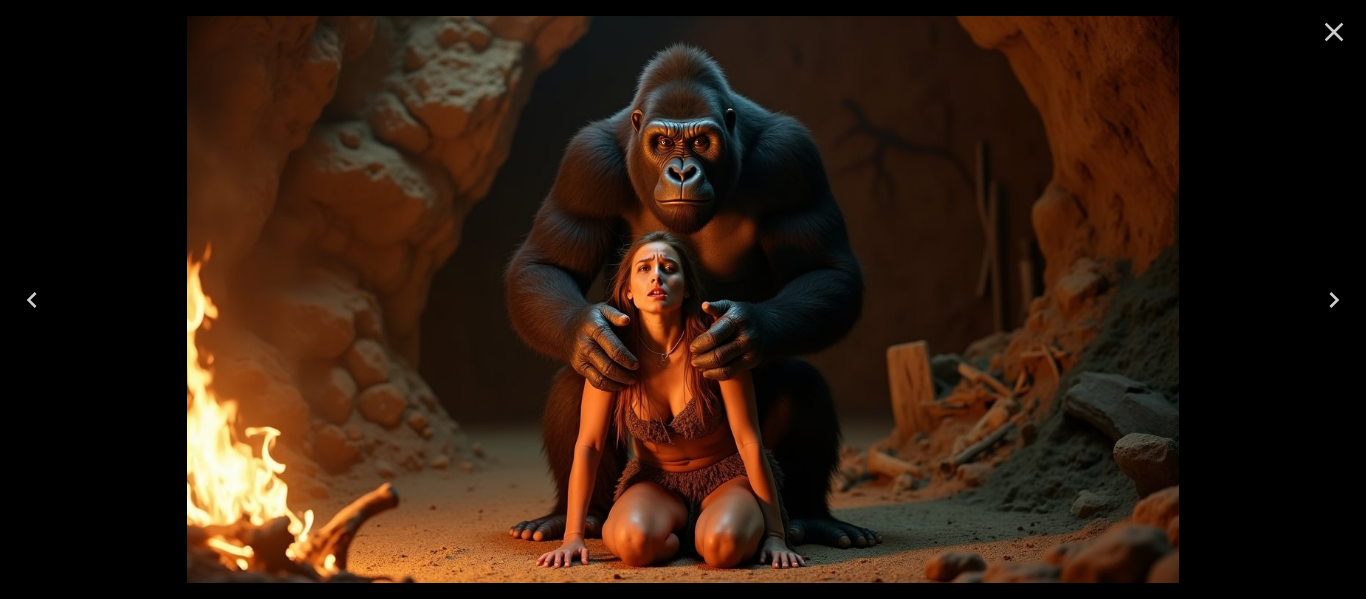 click 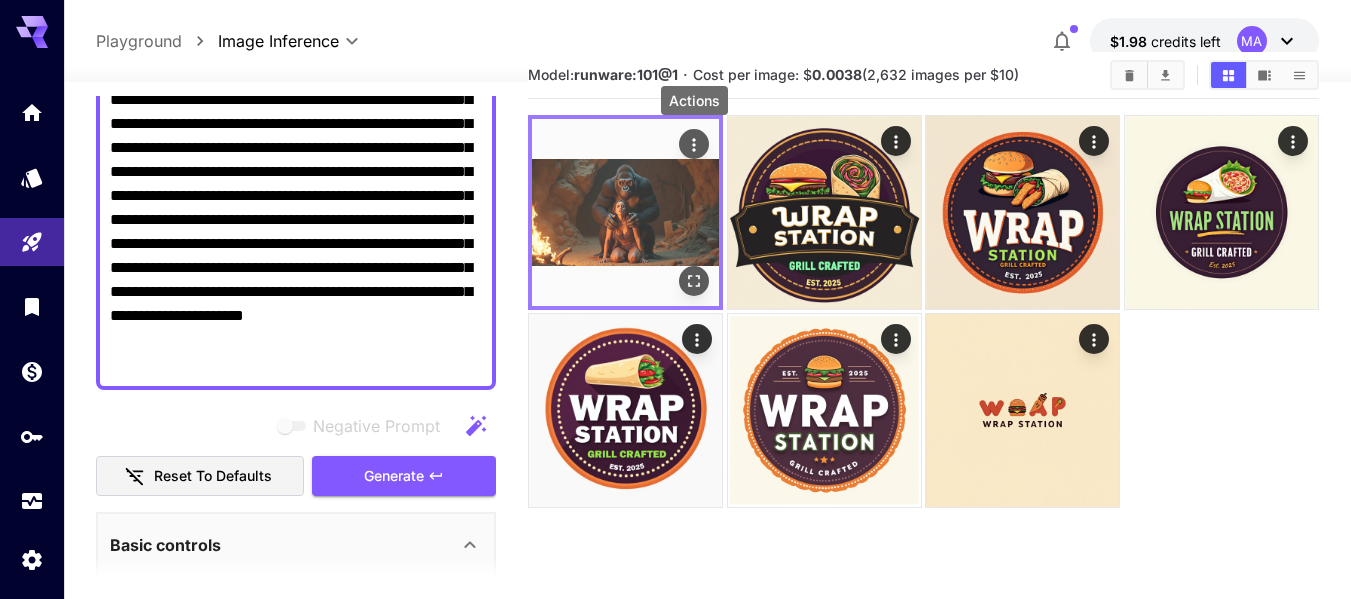 click 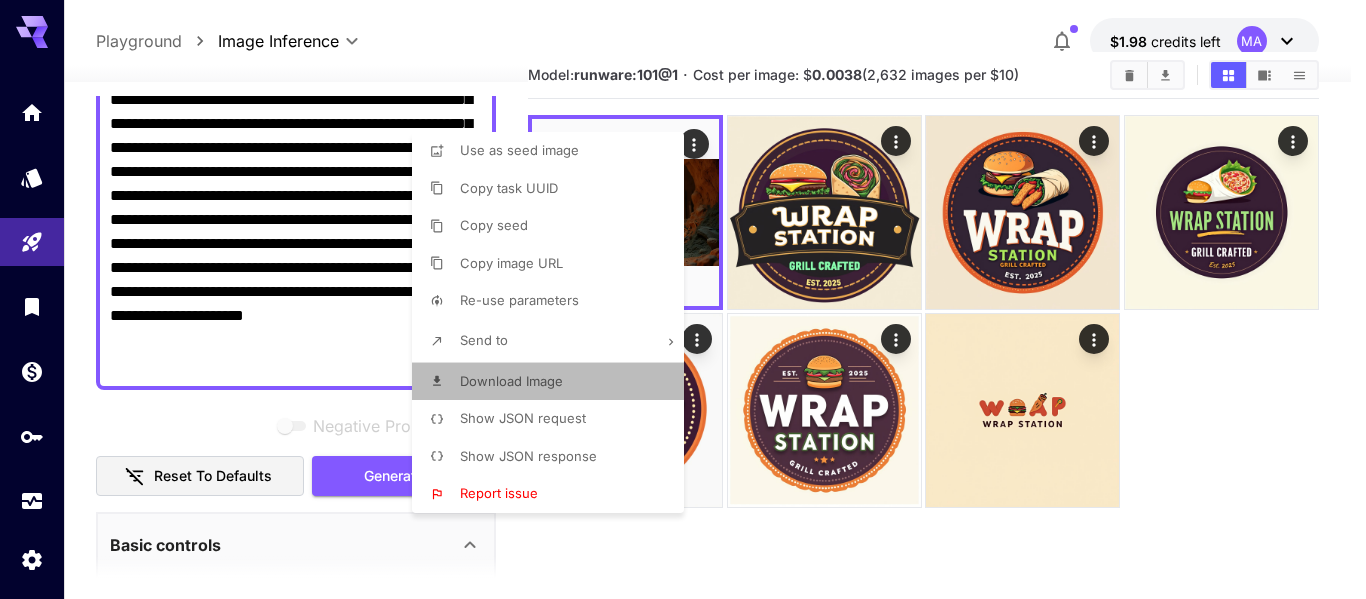 click on "Download Image" at bounding box center [554, 382] 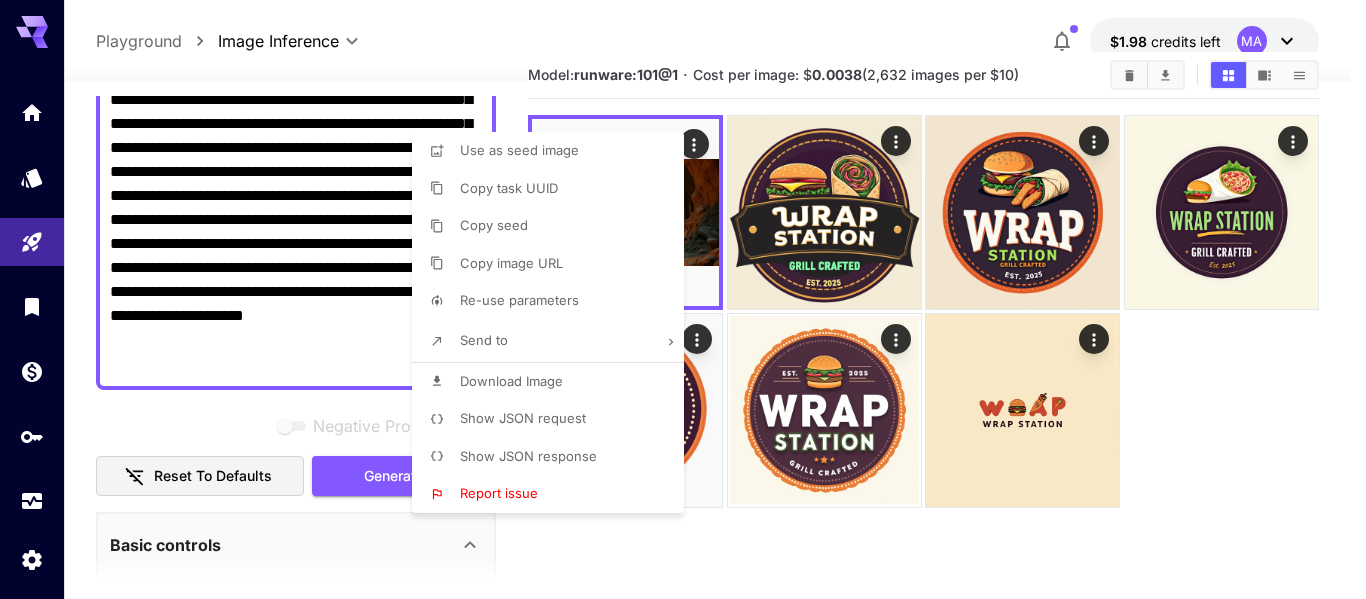 click at bounding box center (683, 299) 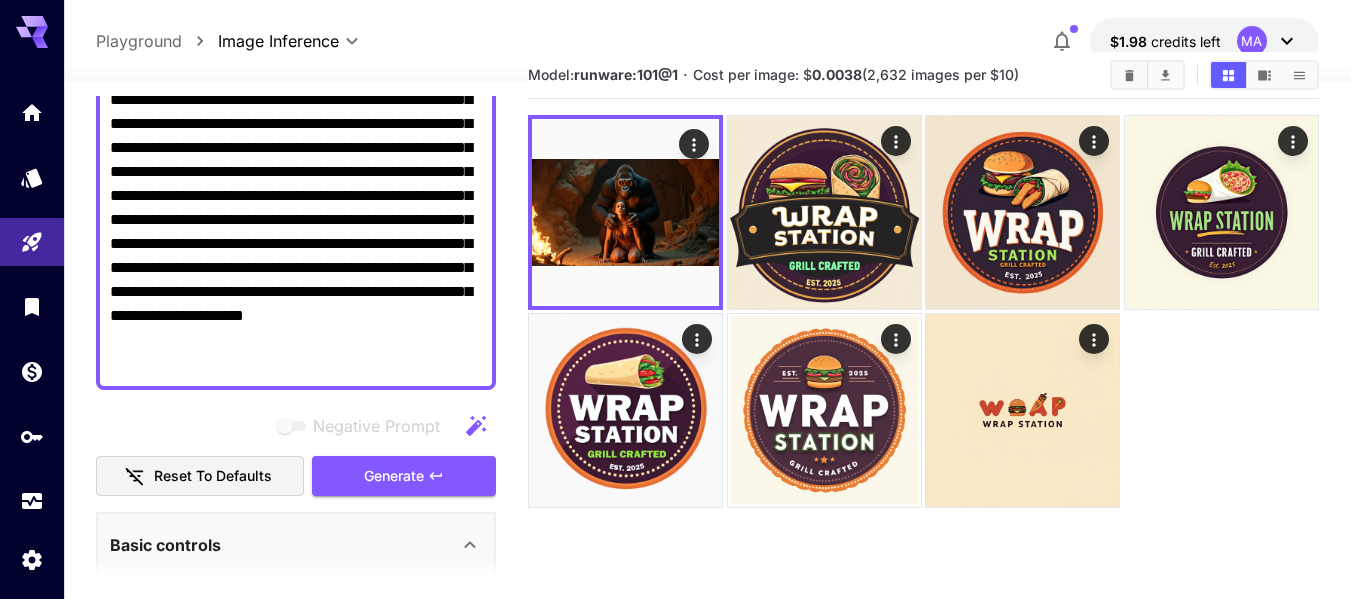click on "**********" at bounding box center [707, 41] 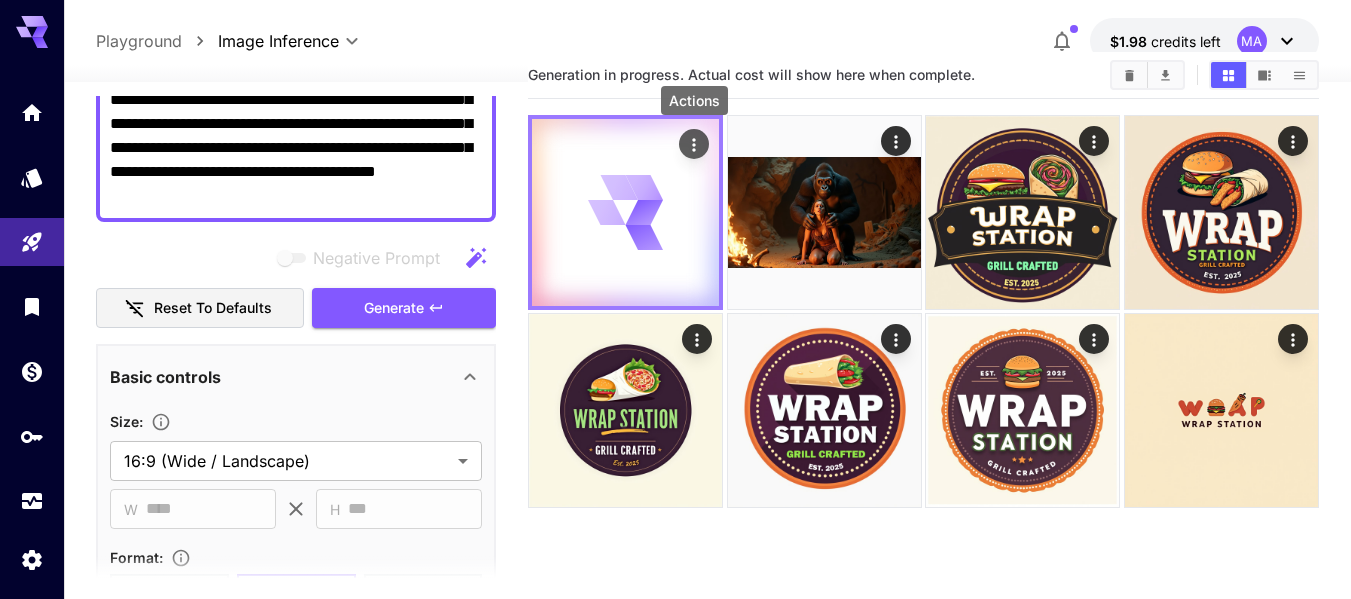 click 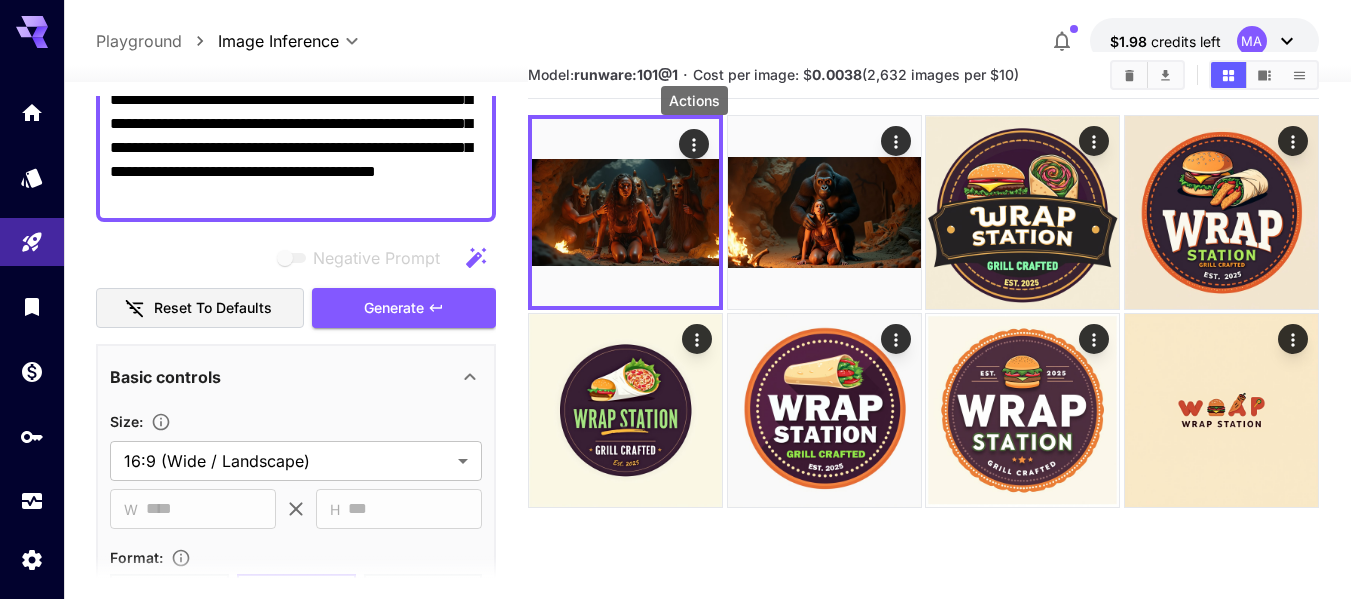 click 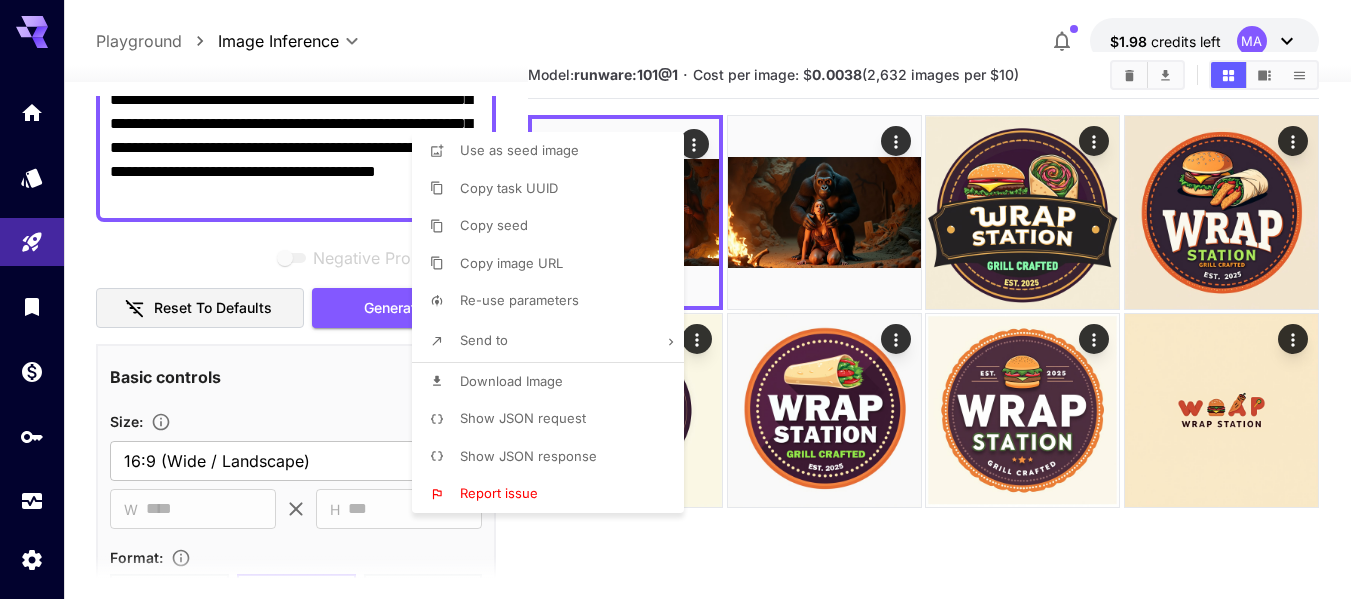 click at bounding box center (683, 299) 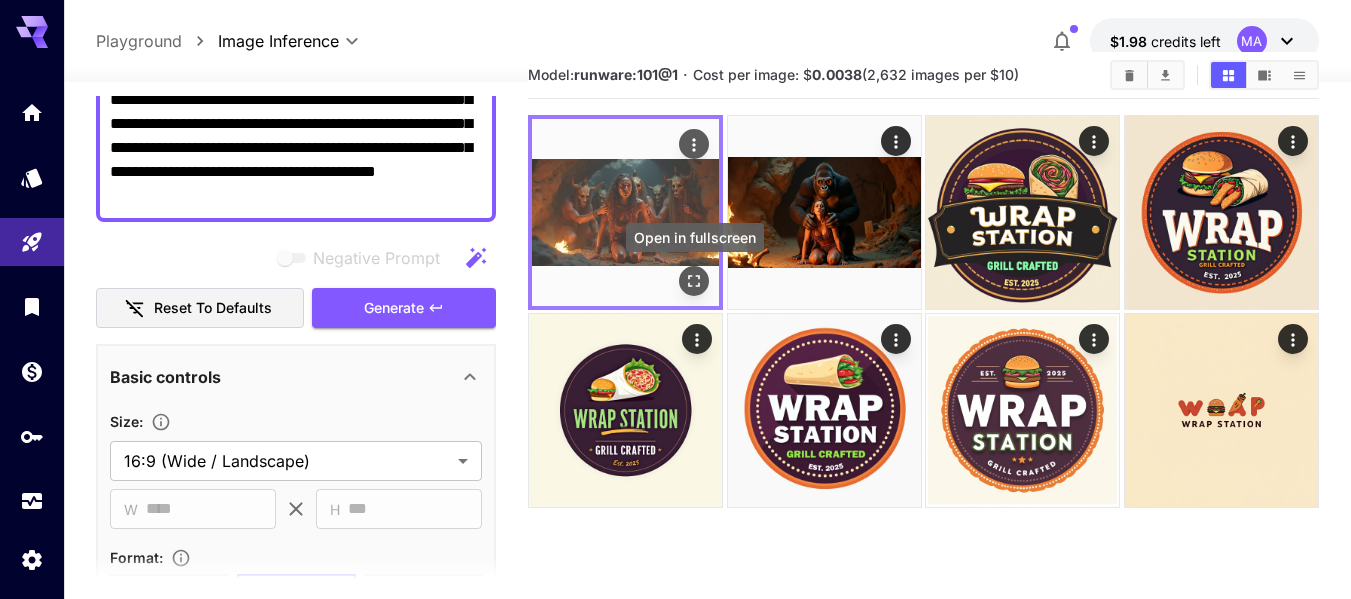 click at bounding box center (694, 281) 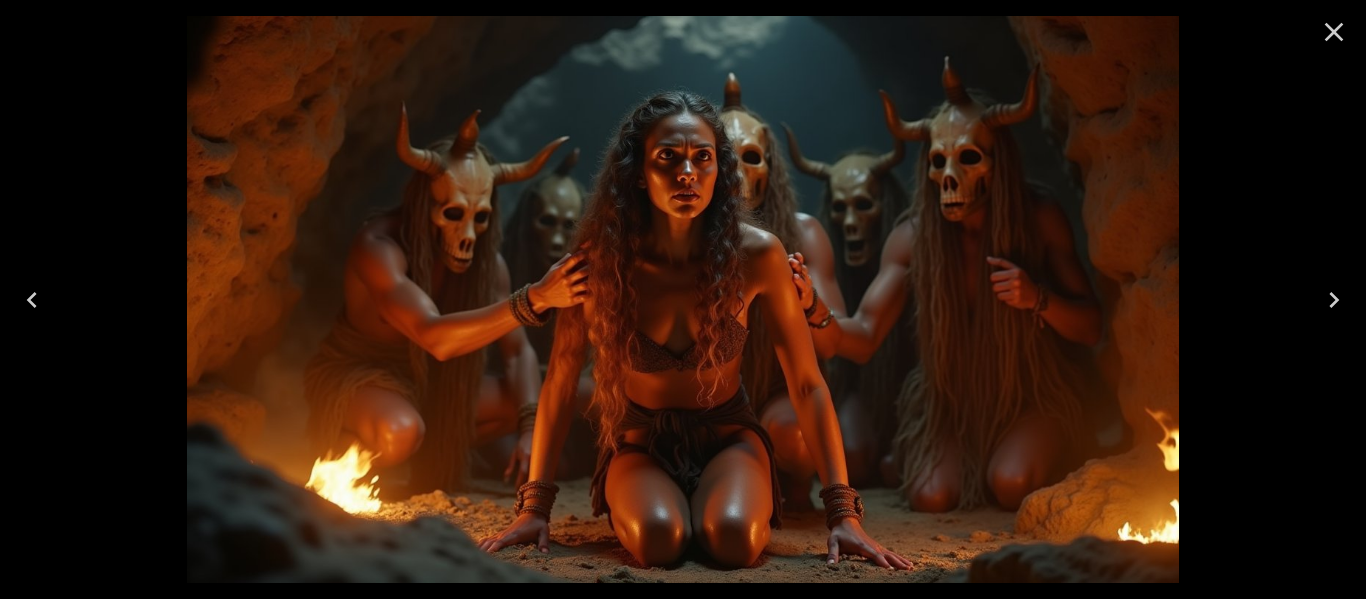 click 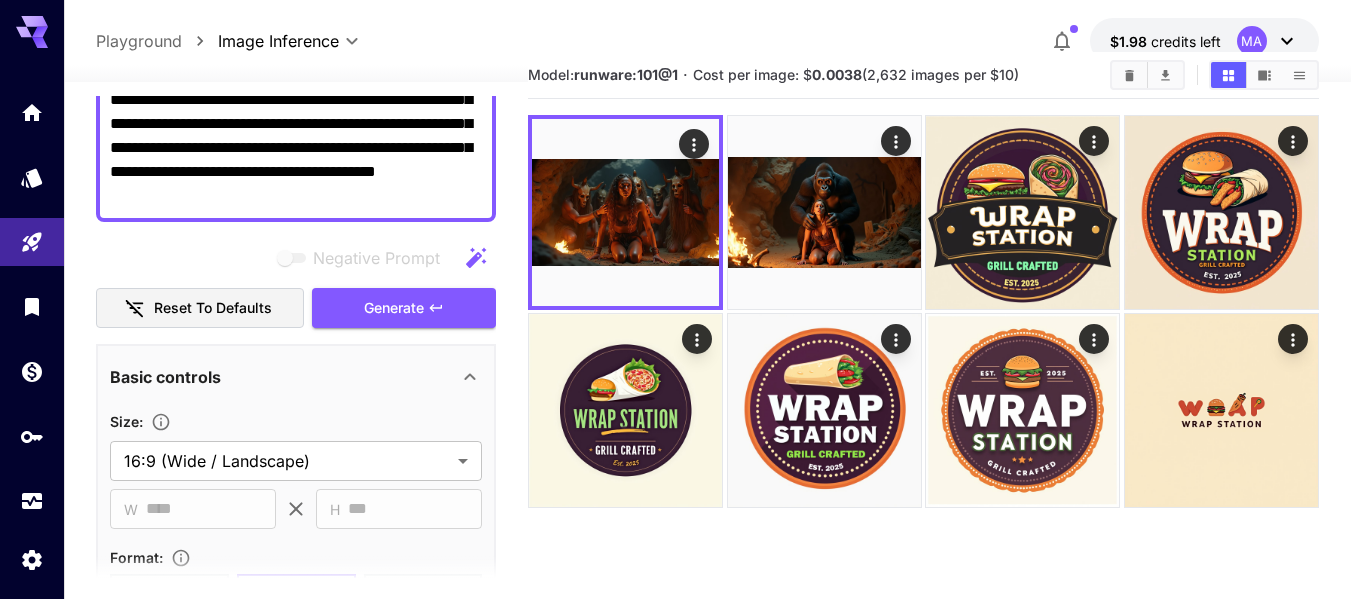 click on "**********" at bounding box center (296, 136) 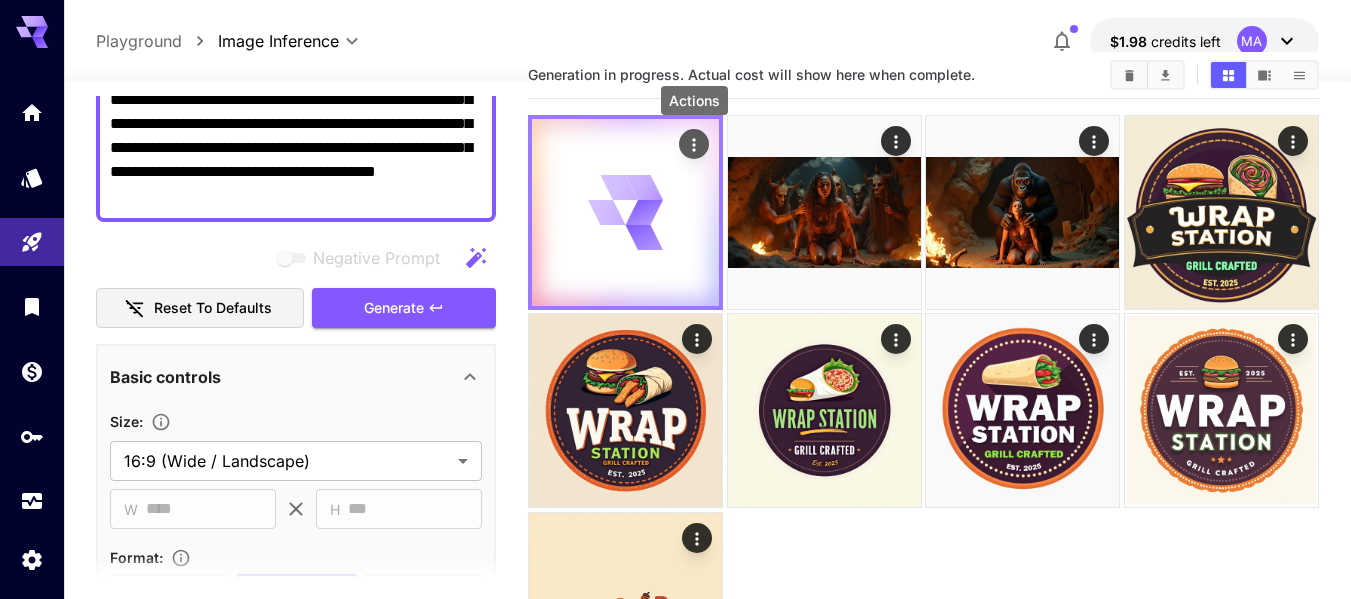 click 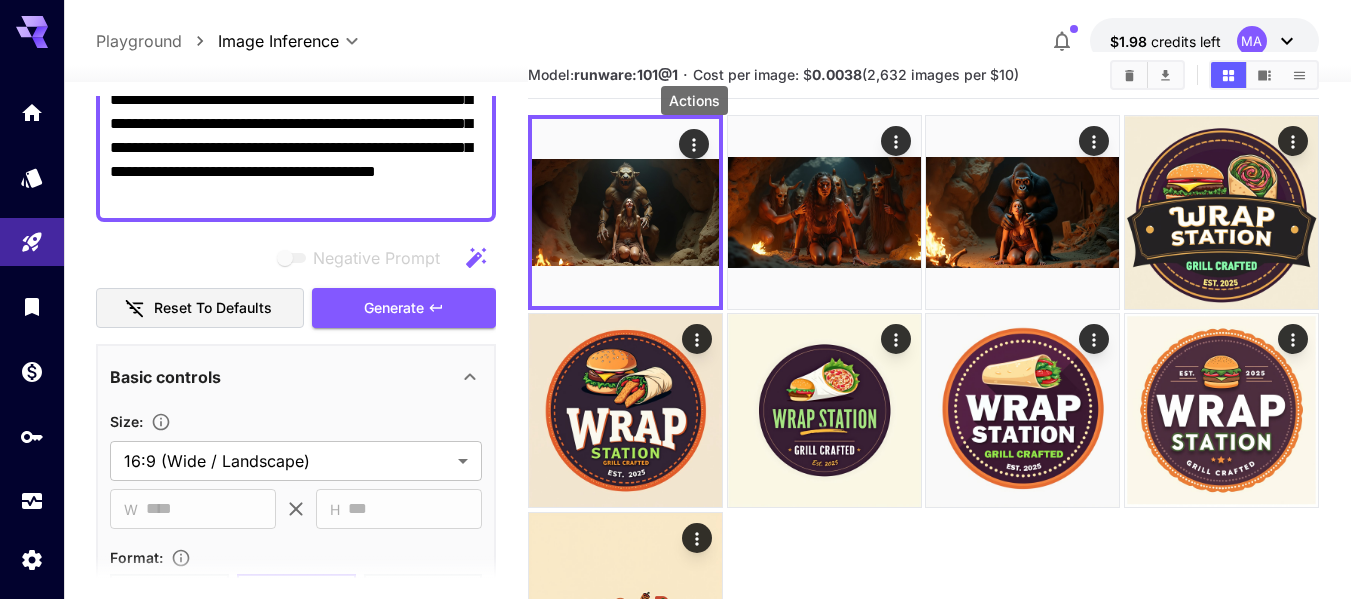 click 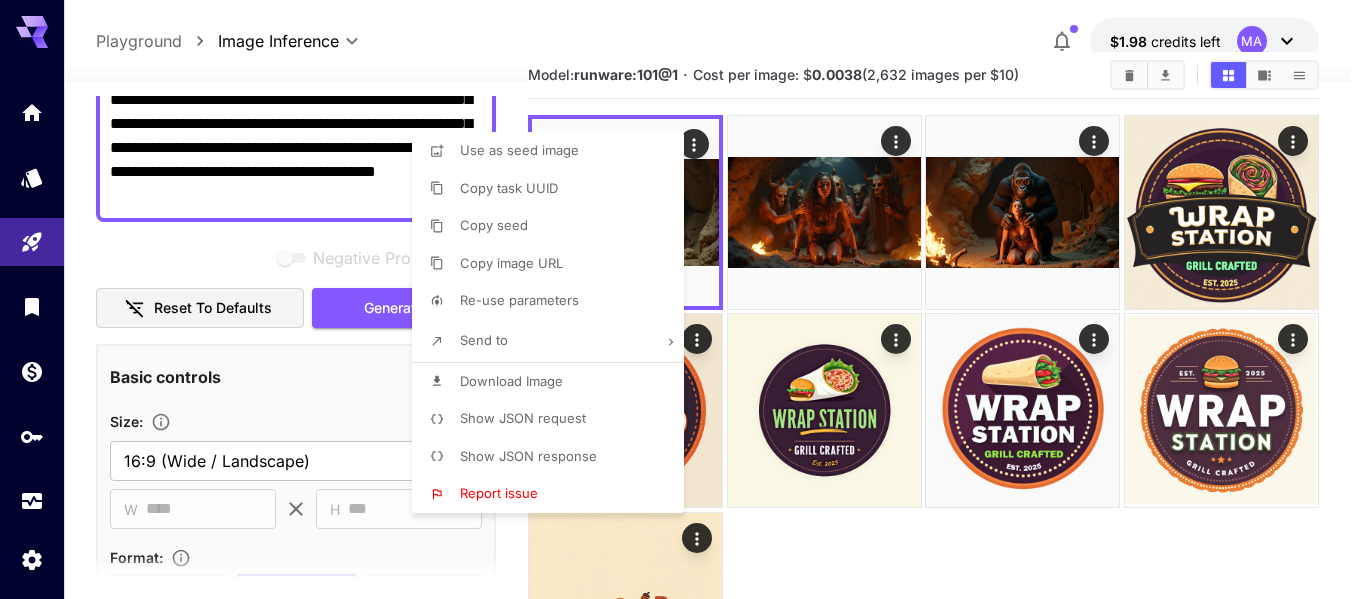 click at bounding box center (683, 299) 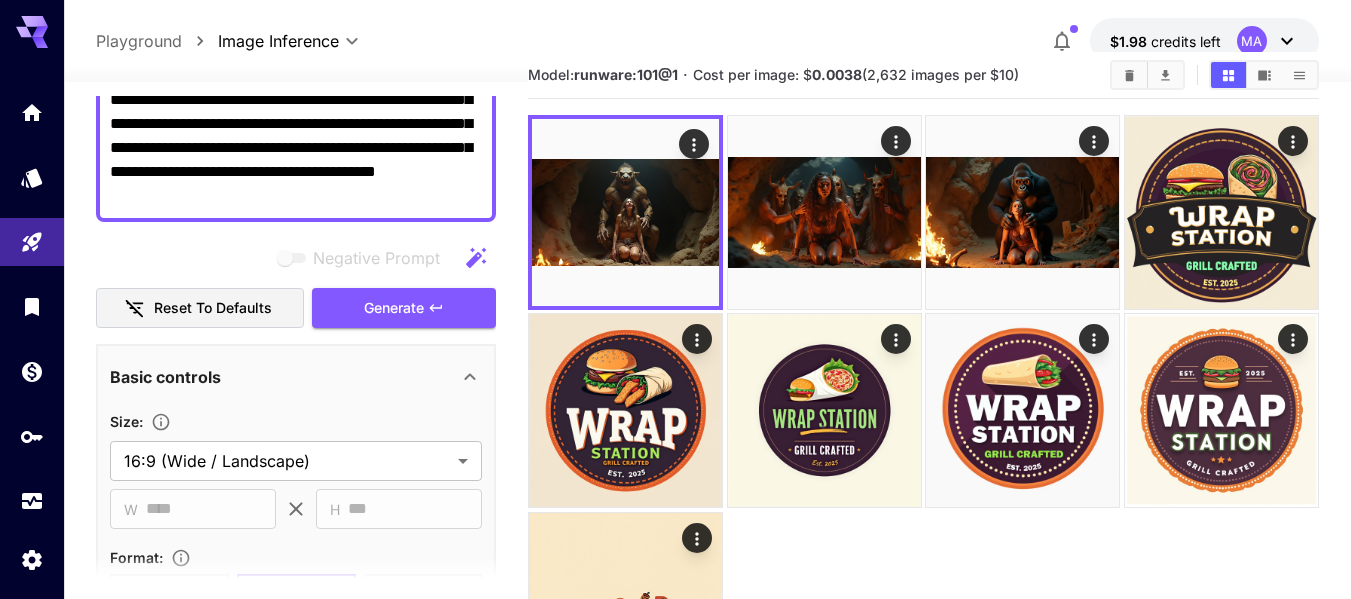 click on "**********" at bounding box center (707, 41) 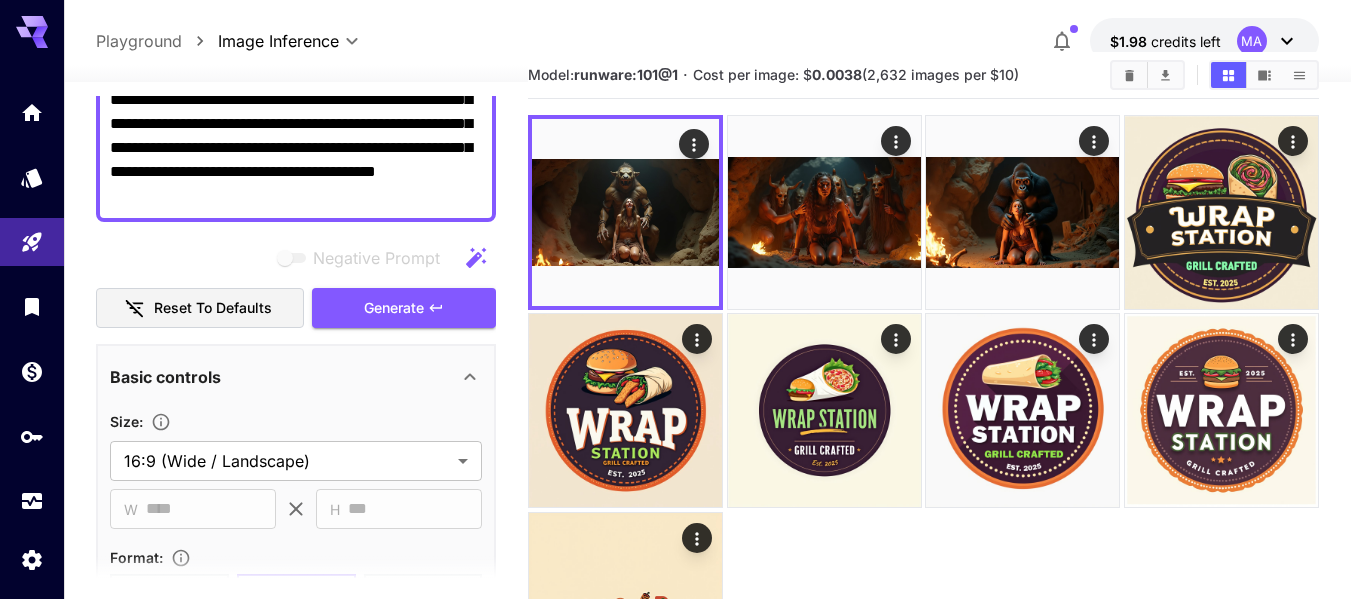 click on "**********" at bounding box center (296, 136) 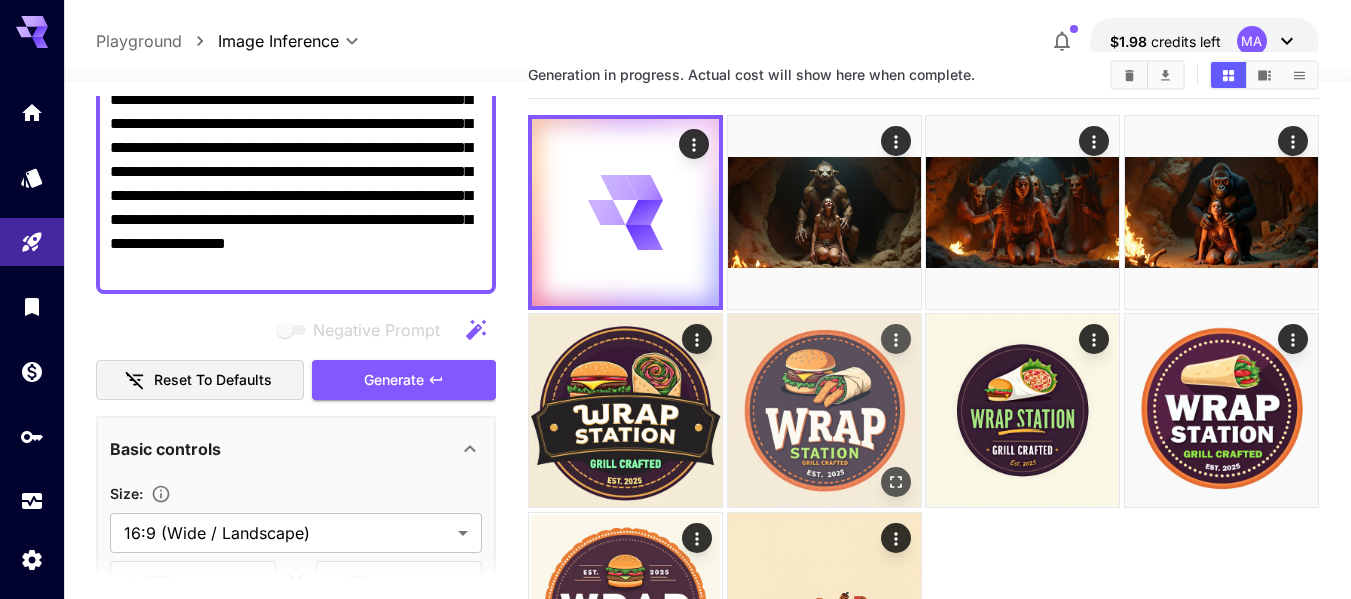 scroll, scrollTop: 0, scrollLeft: 0, axis: both 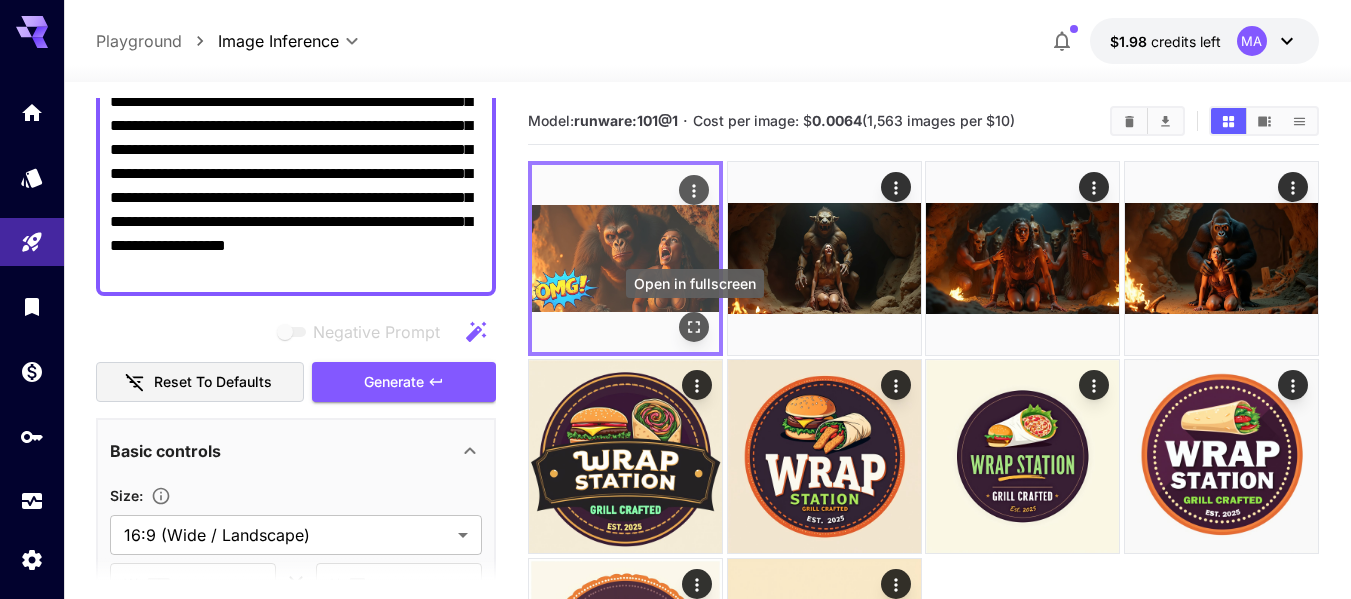 click 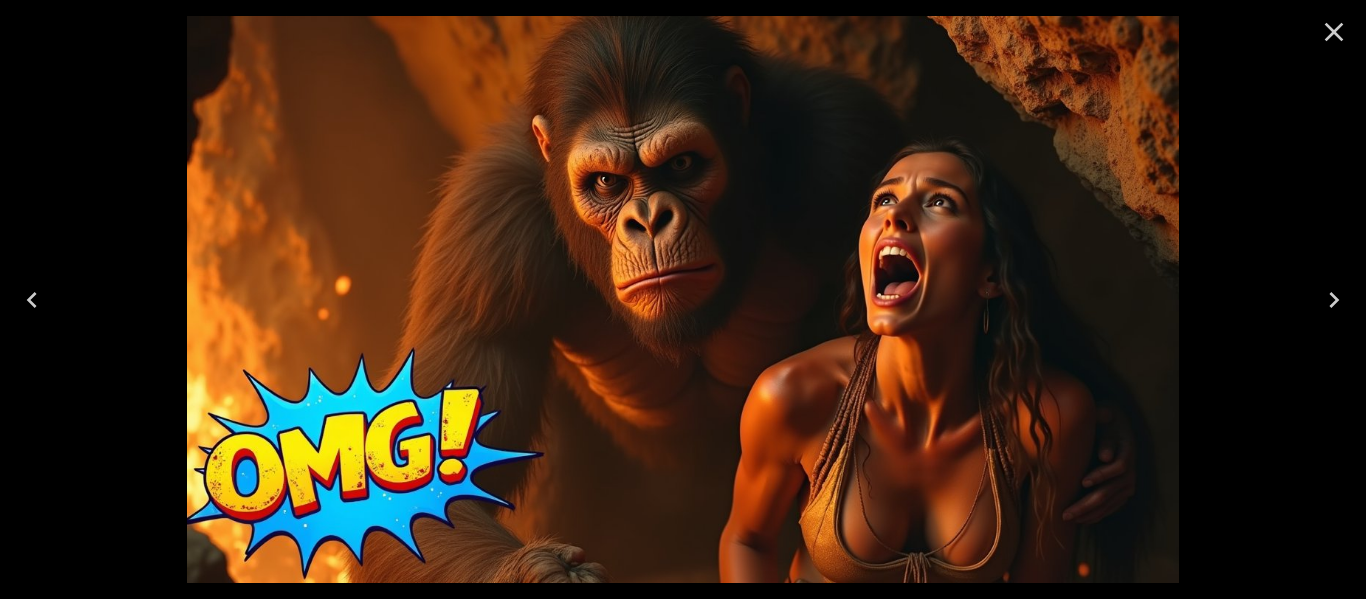 click 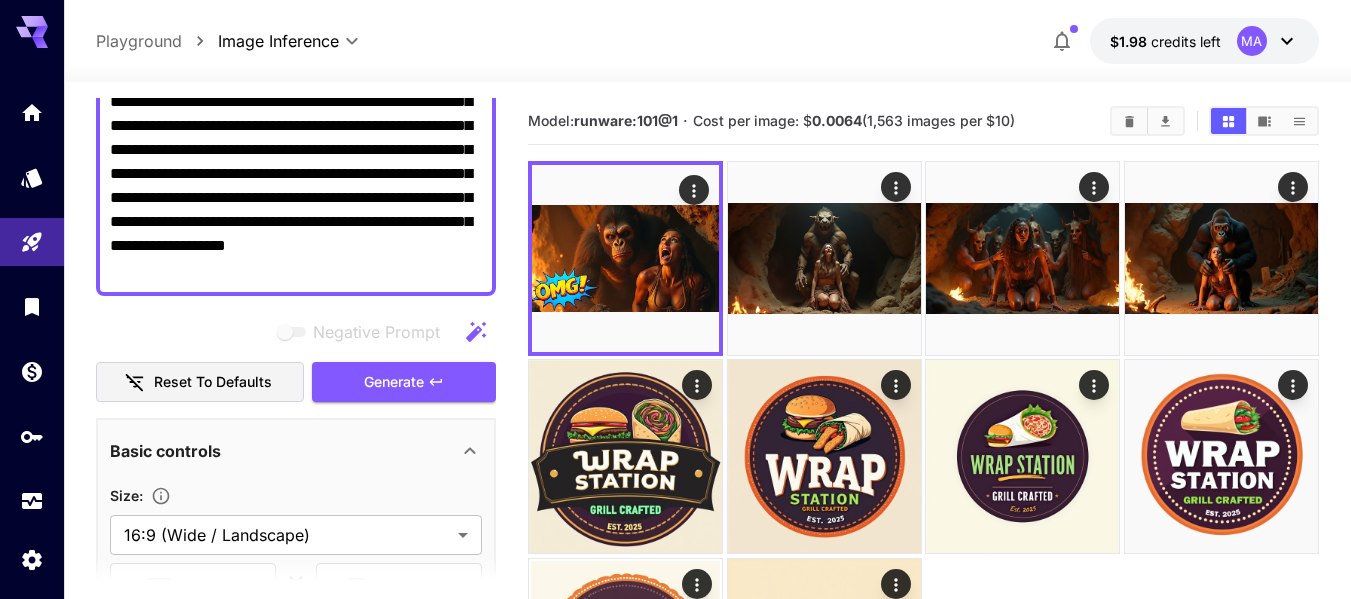 click on "**********" at bounding box center (296, 174) 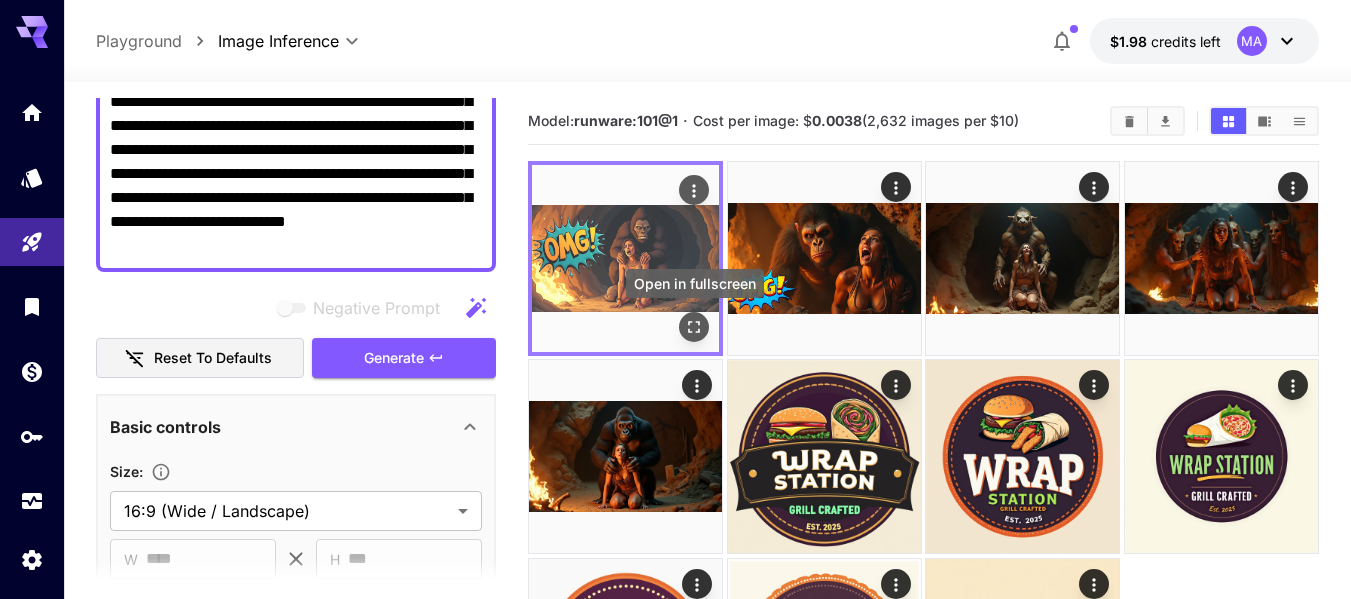 click 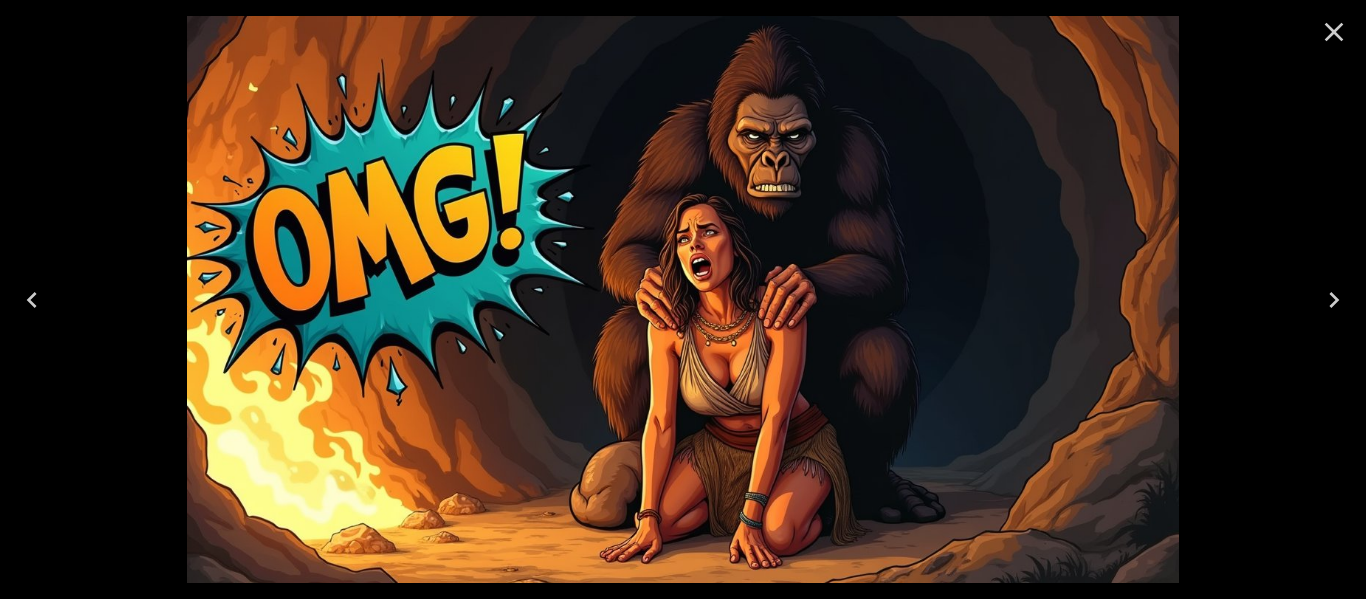 click 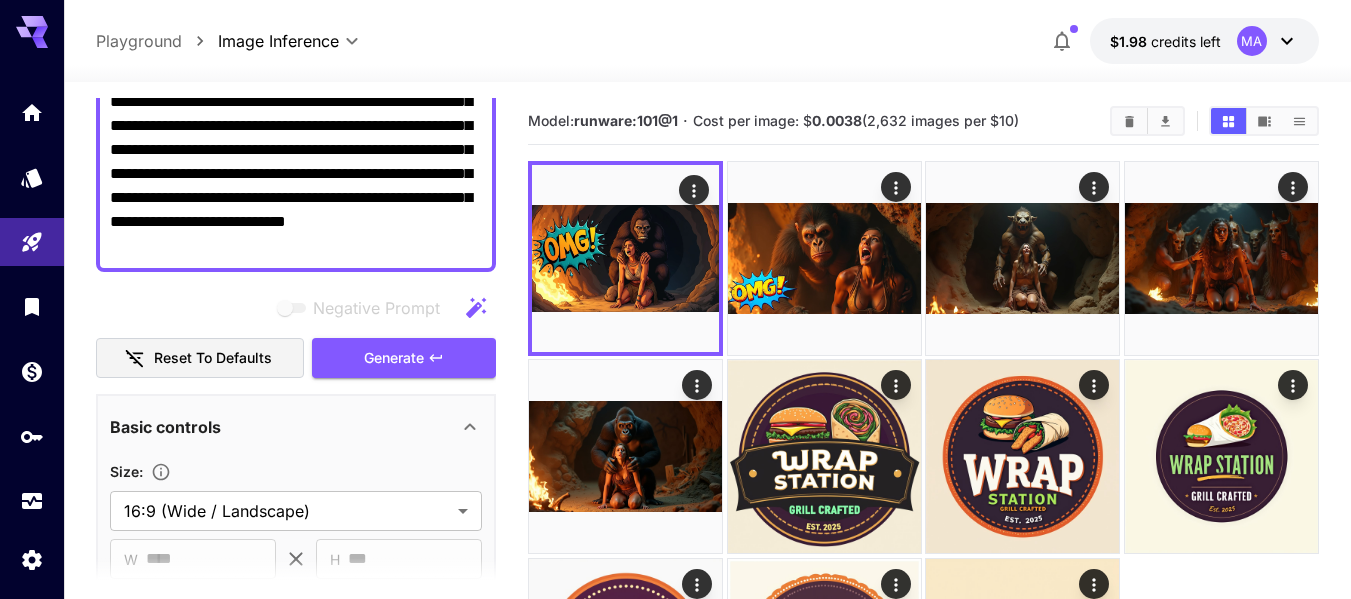 click on "**********" at bounding box center [296, 162] 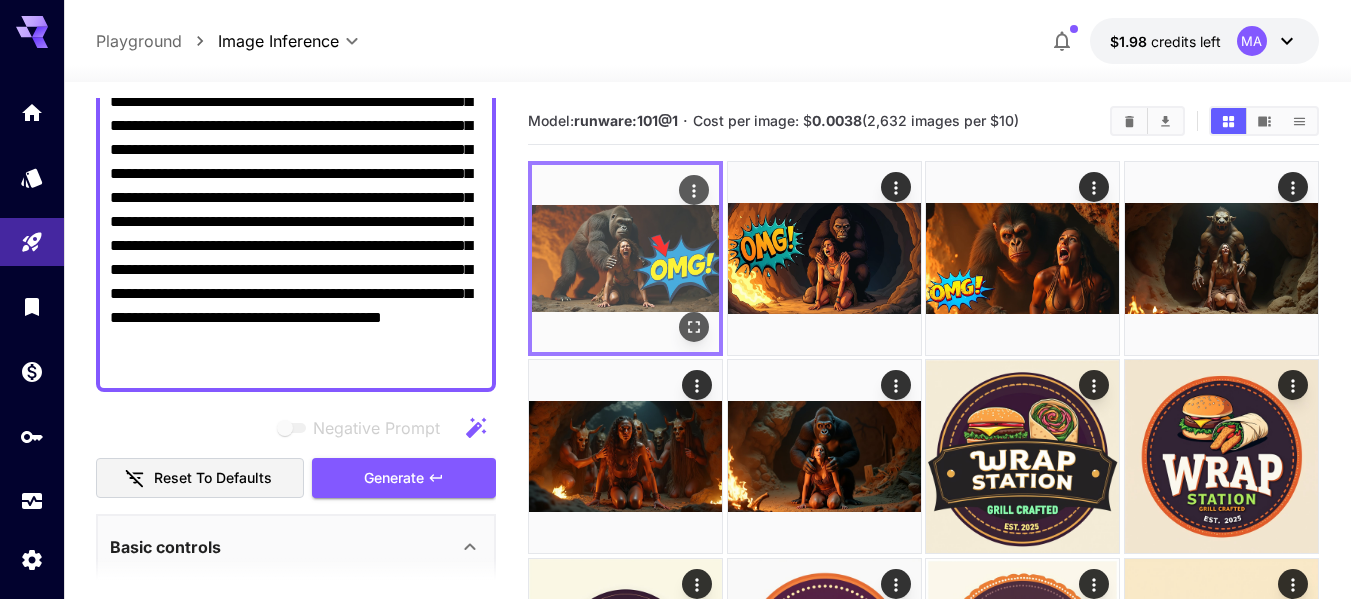 click at bounding box center [625, 258] 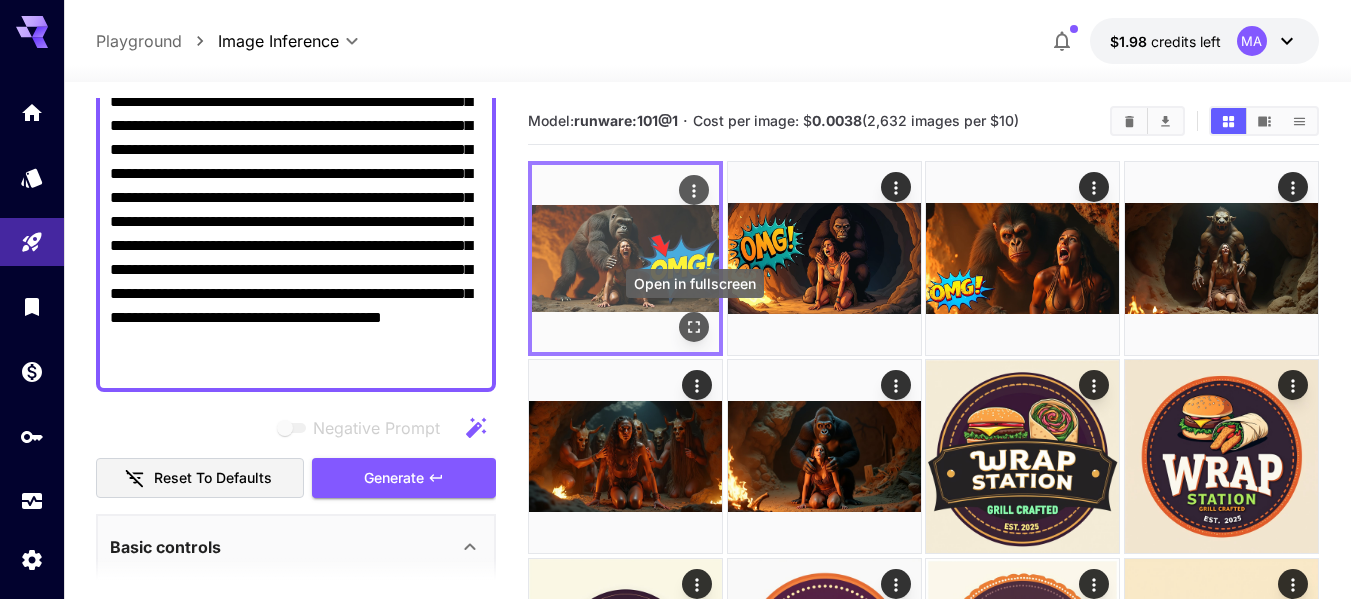 click 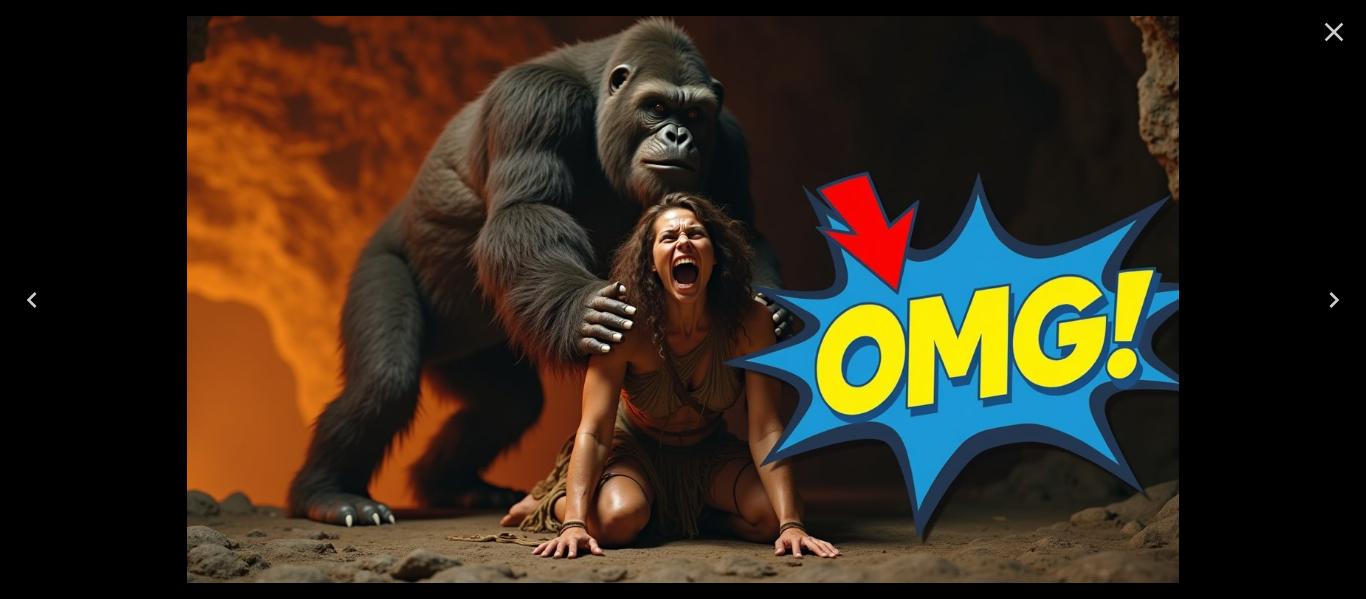 click 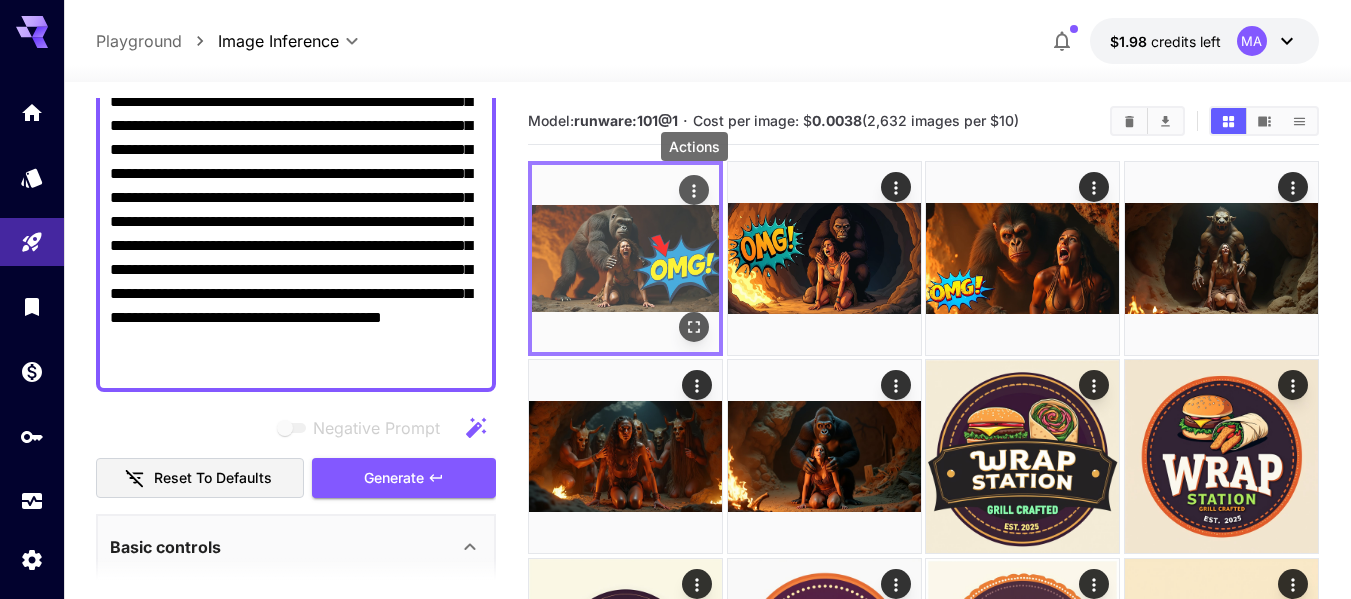 click 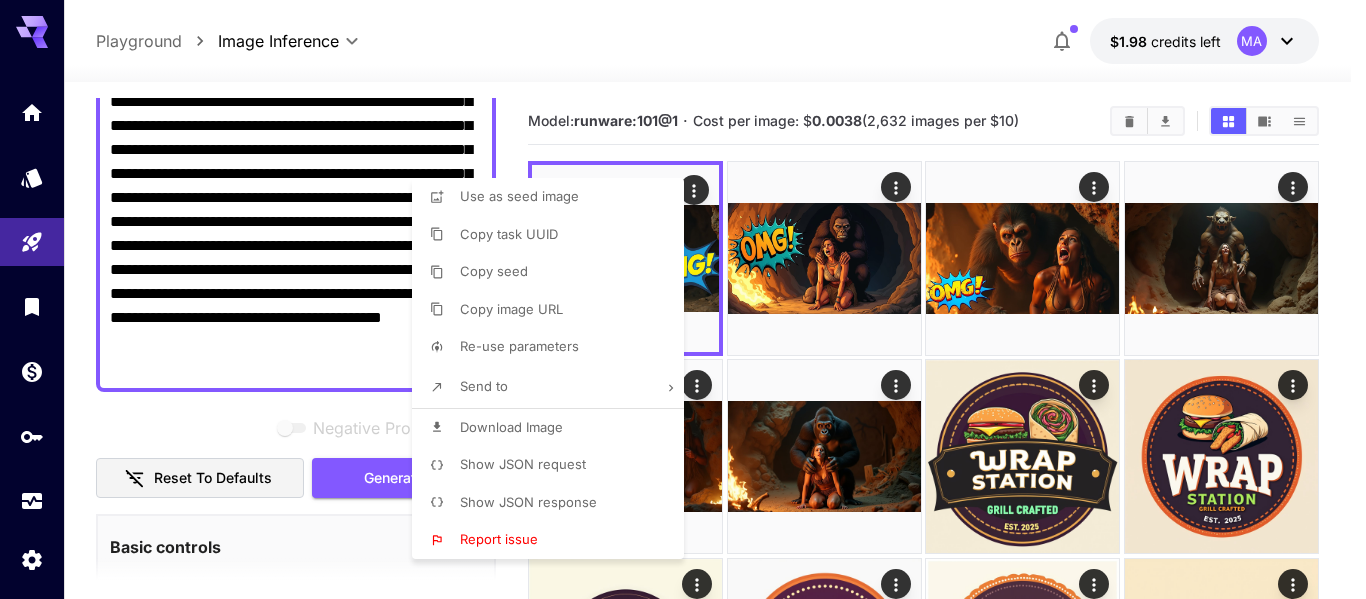click at bounding box center (683, 299) 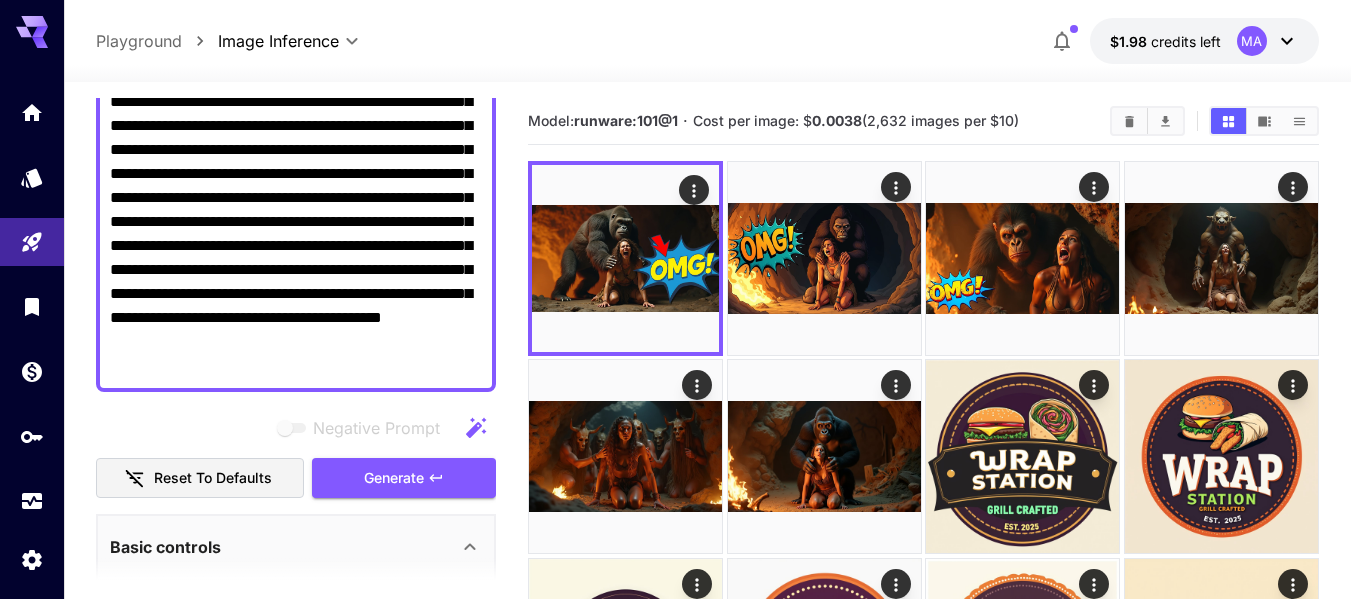 click on "**********" at bounding box center (707, 41) 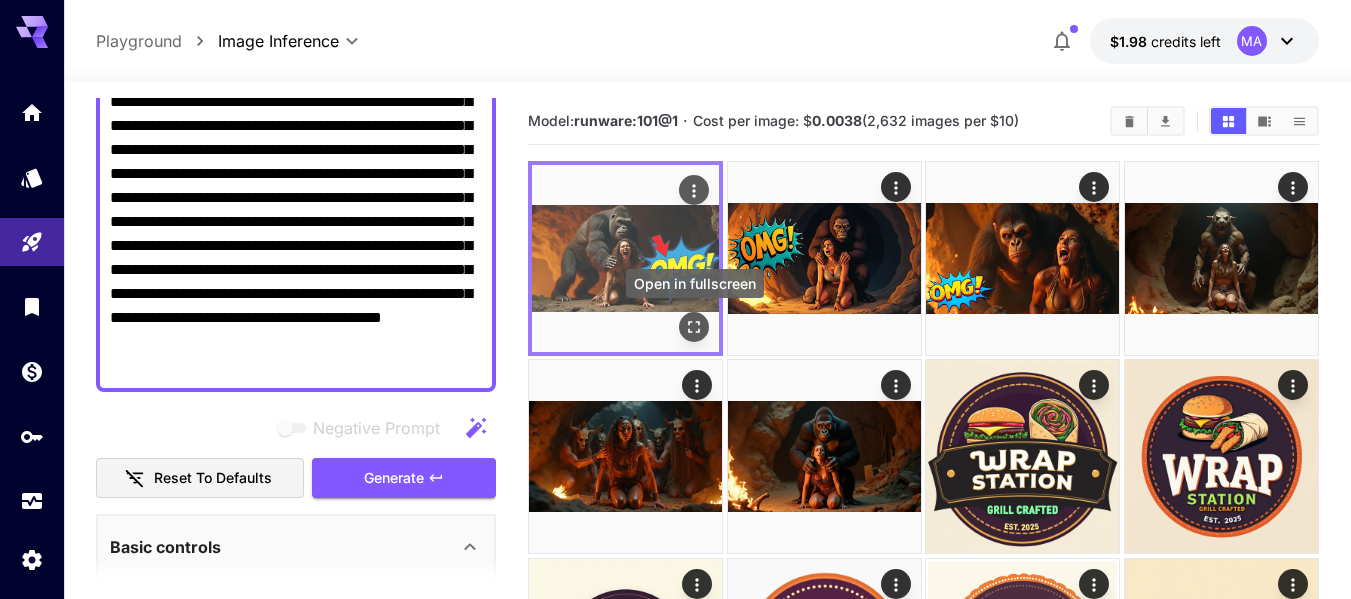 click 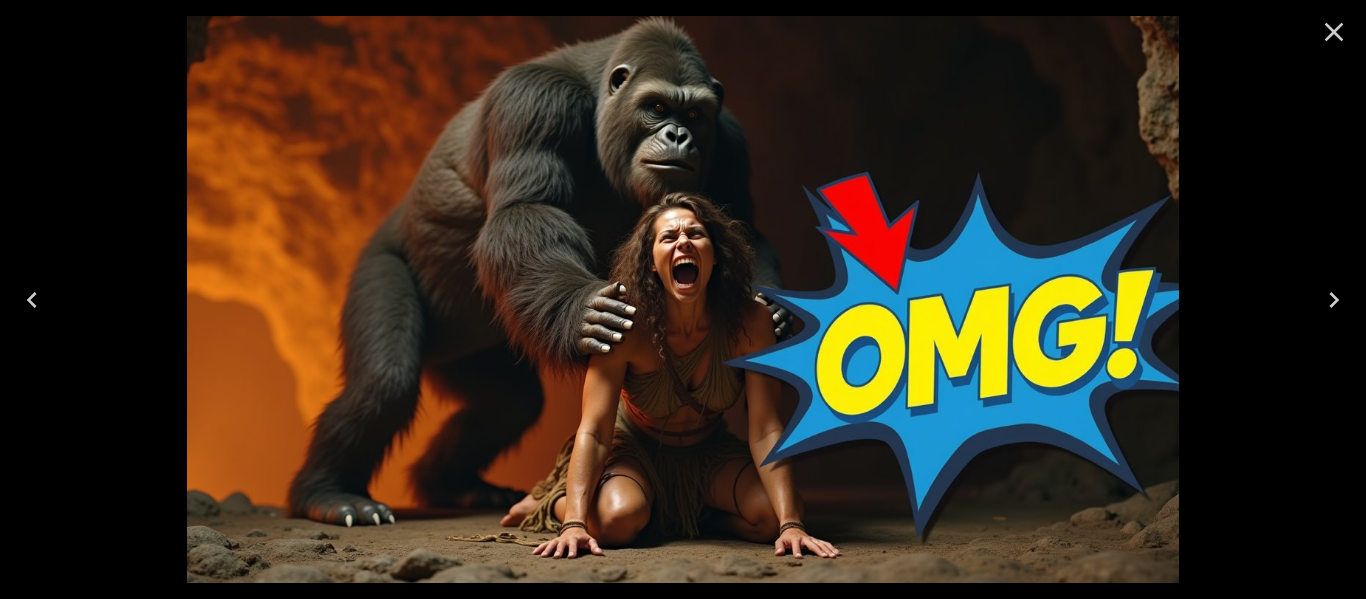 click 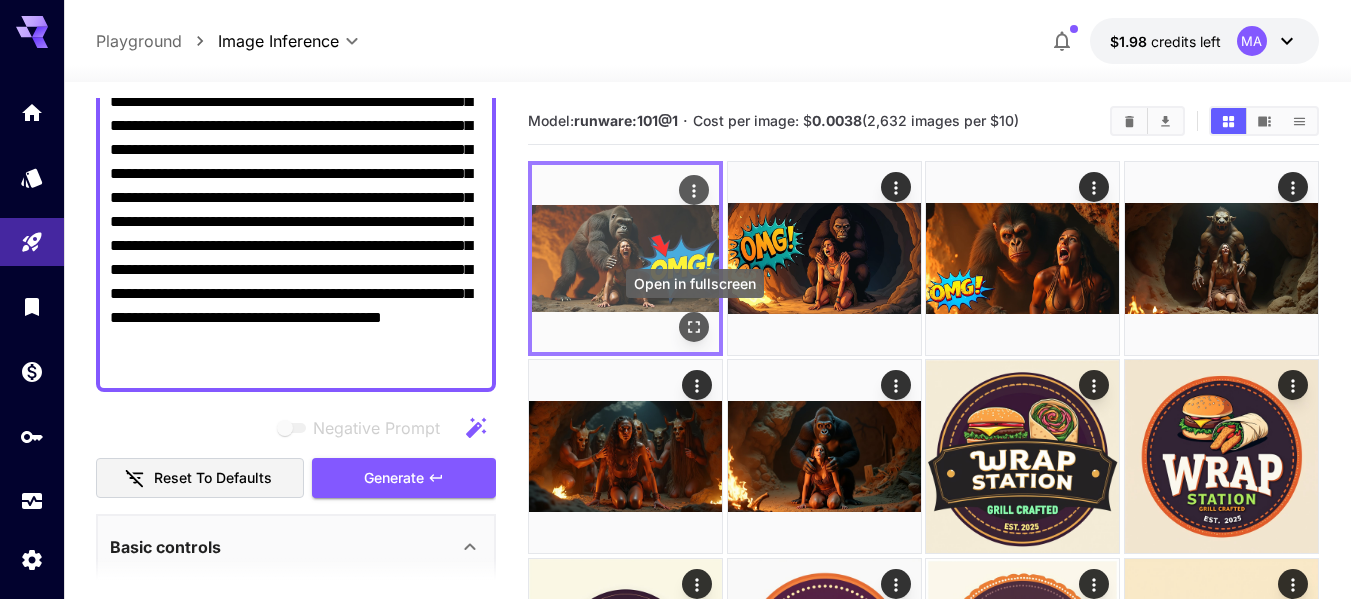 click 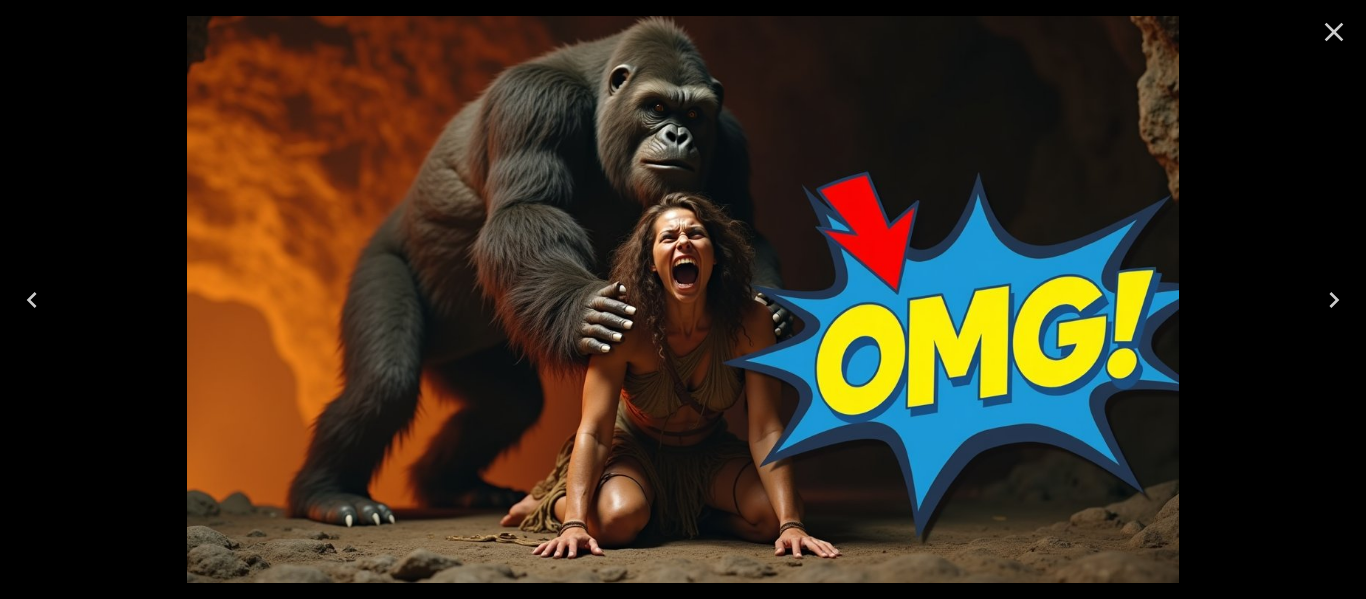 click 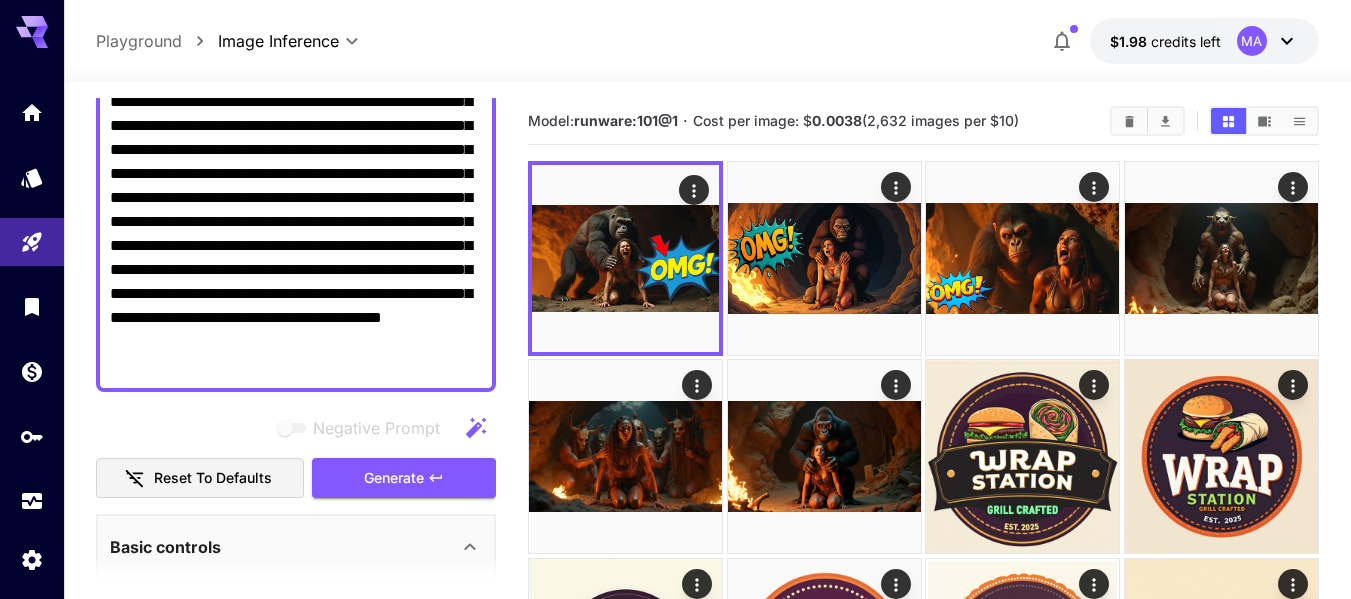 click on "**********" at bounding box center (296, 222) 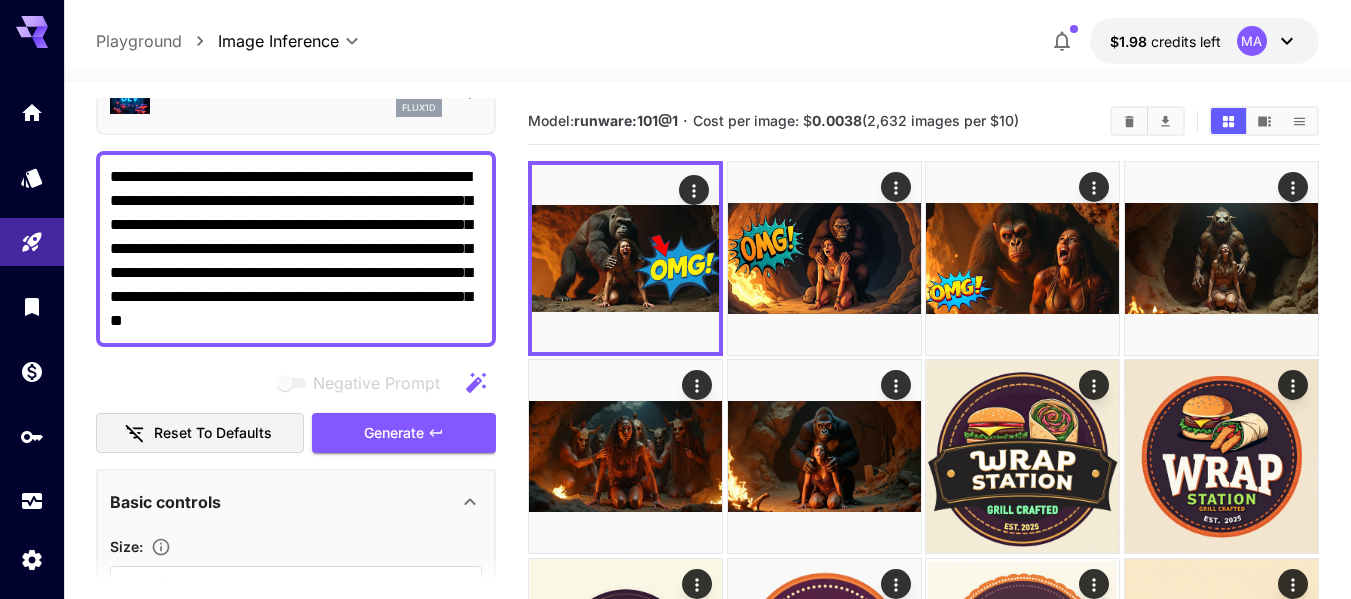 scroll, scrollTop: 113, scrollLeft: 0, axis: vertical 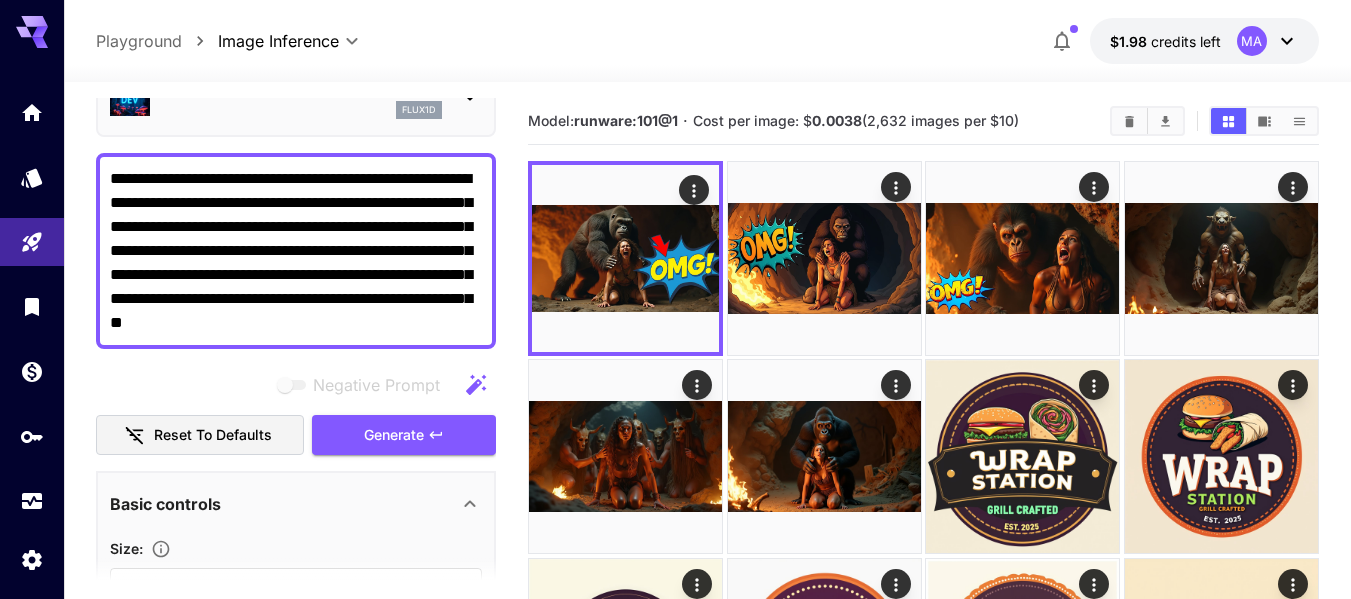 click on "**********" at bounding box center (296, 251) 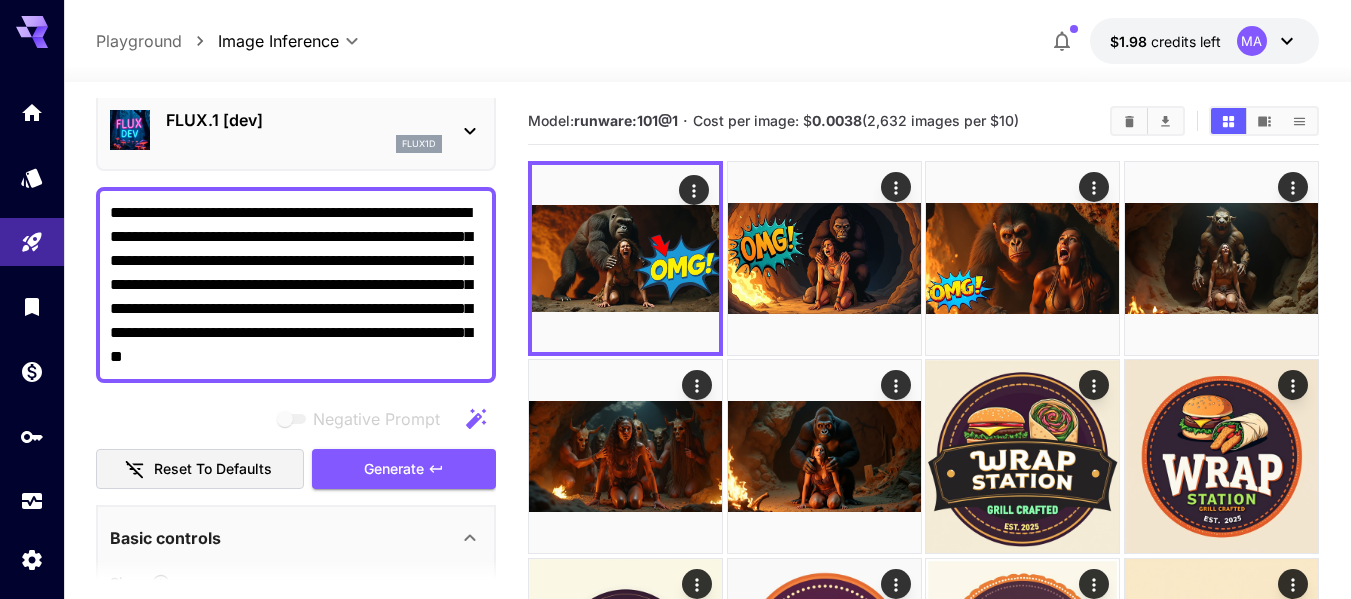 scroll, scrollTop: 70, scrollLeft: 0, axis: vertical 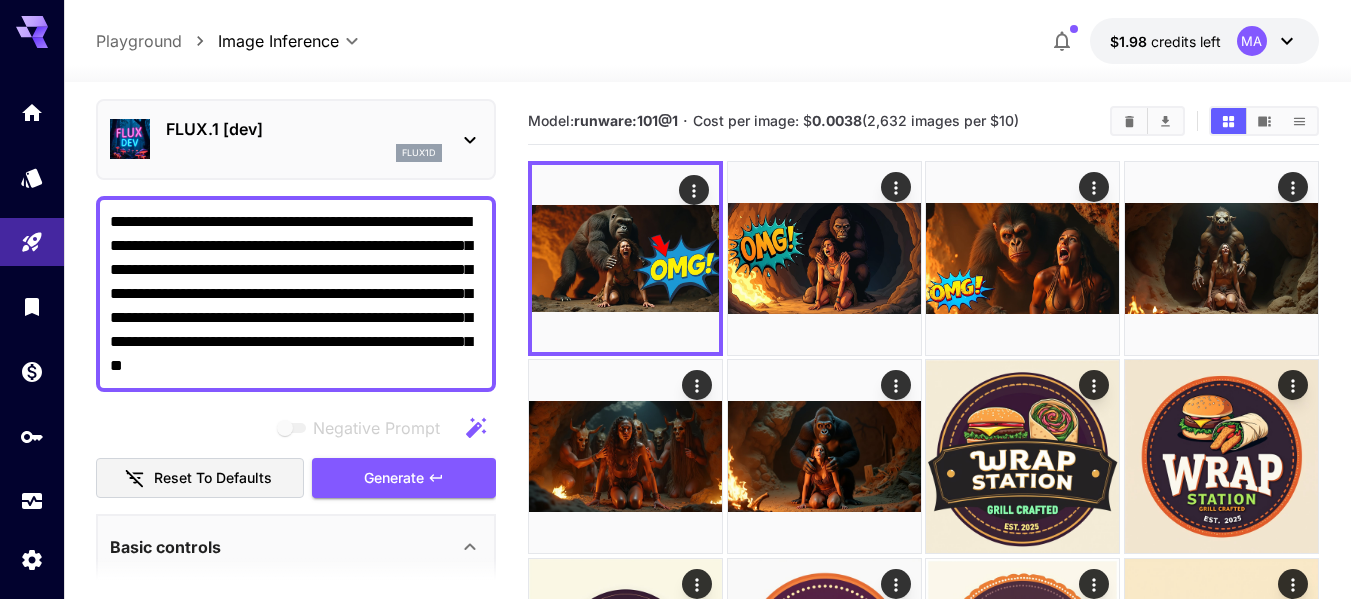 click on "**********" at bounding box center [296, 294] 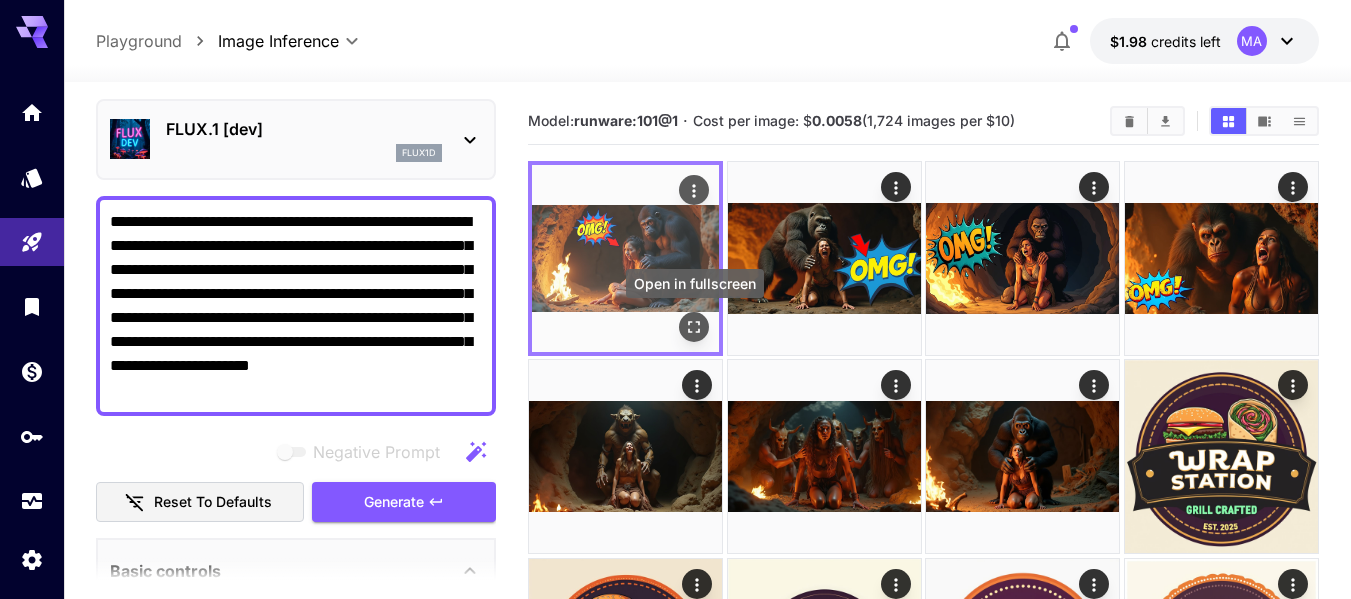 type on "**********" 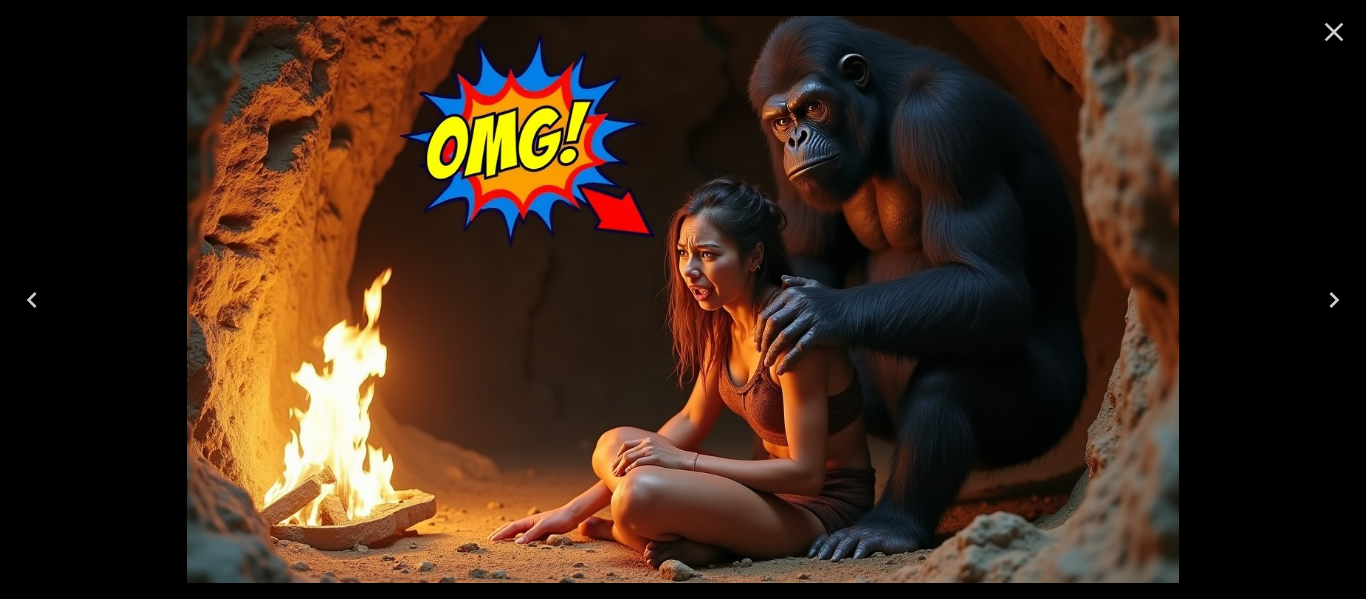 click 